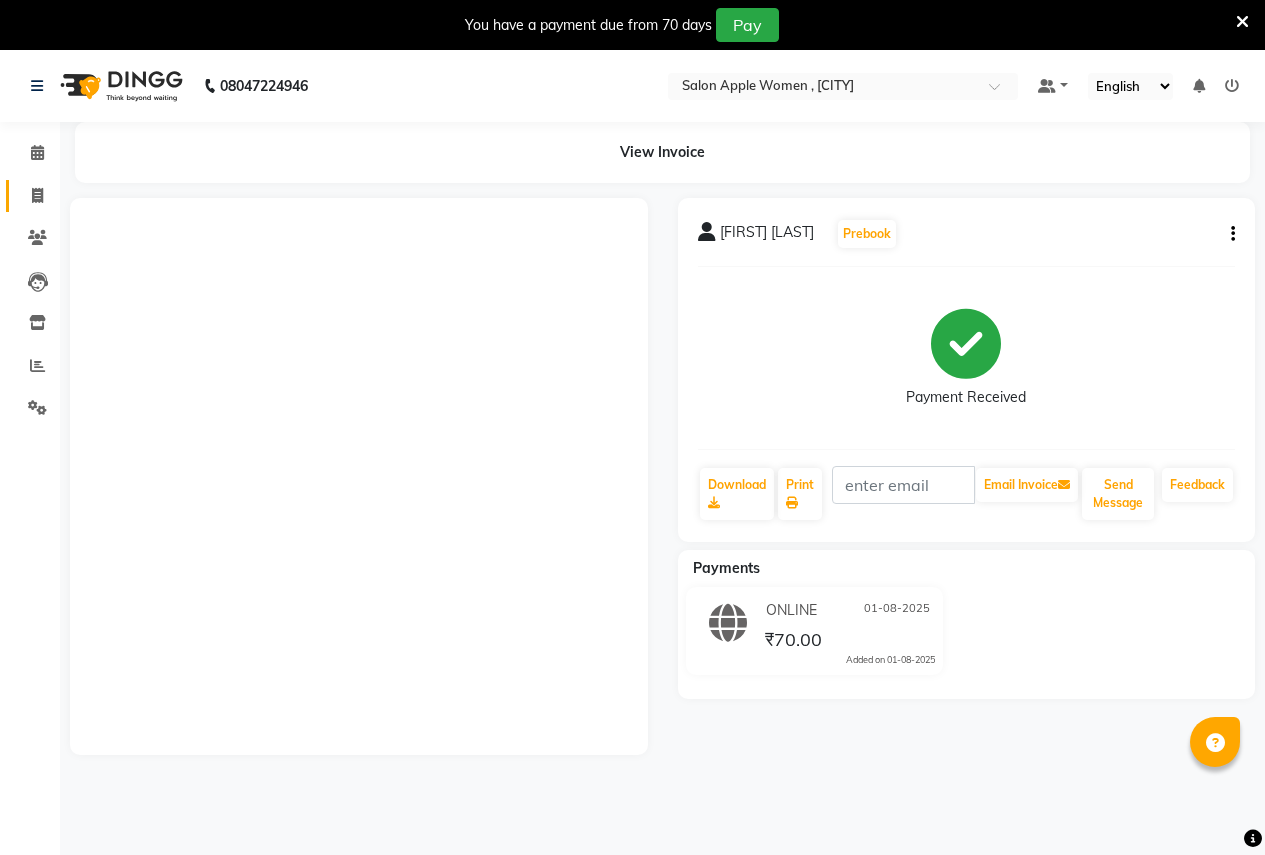 scroll, scrollTop: 50, scrollLeft: 0, axis: vertical 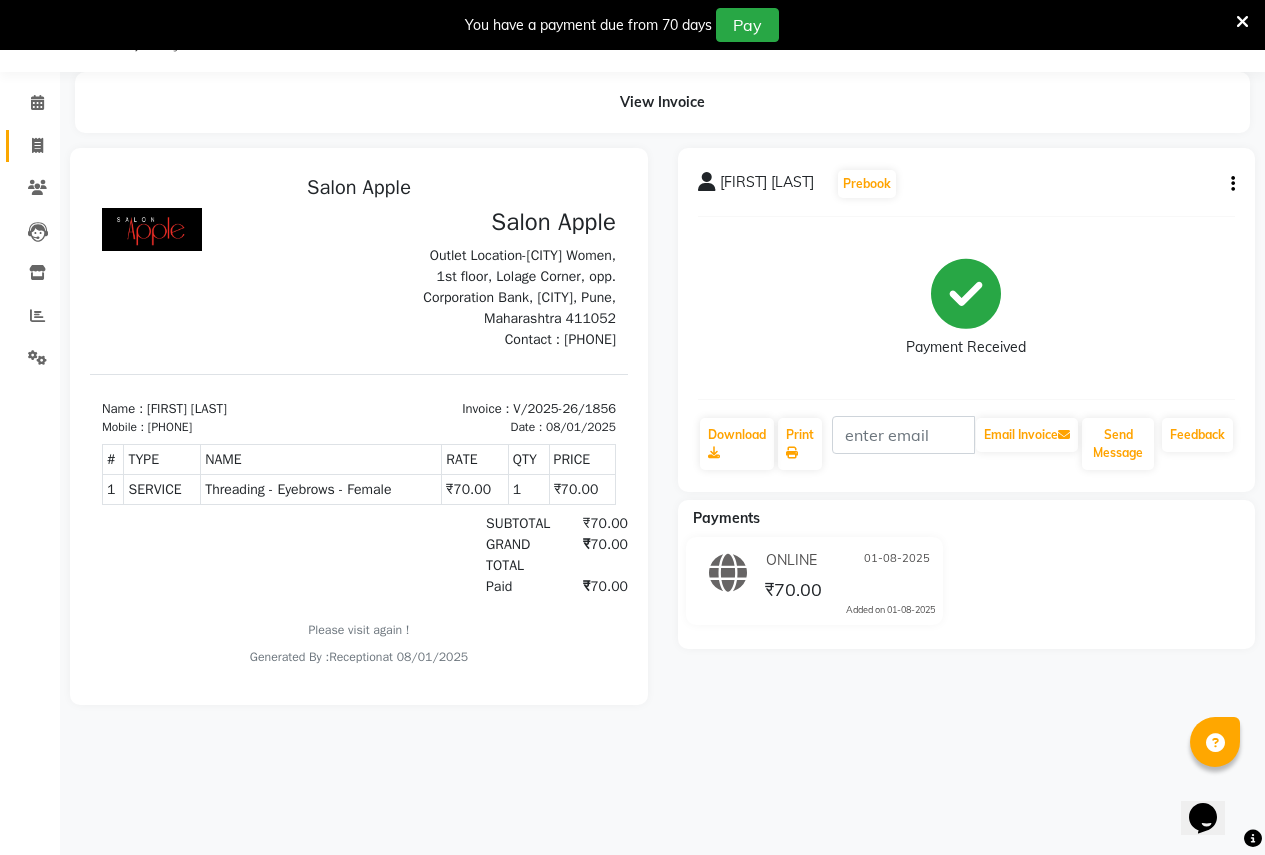 click 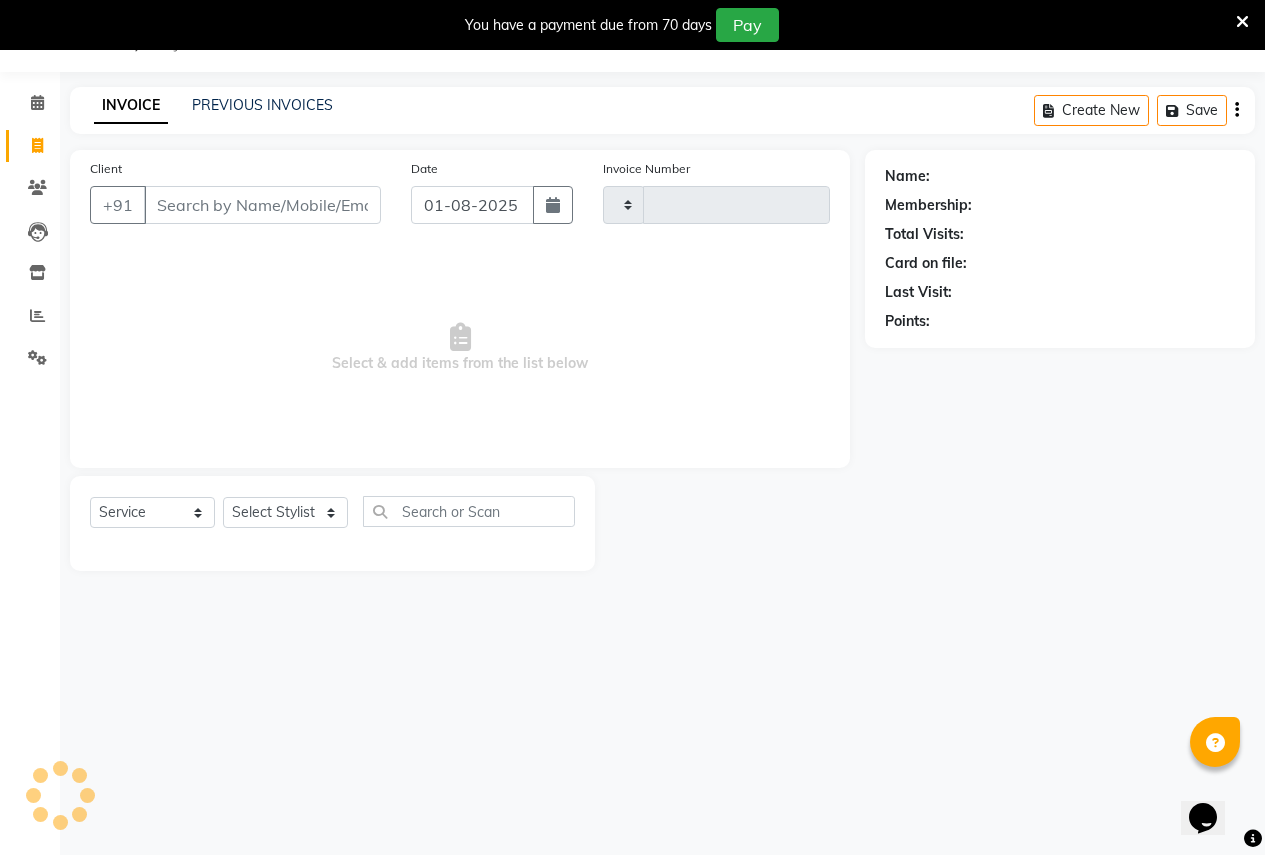type on "1857" 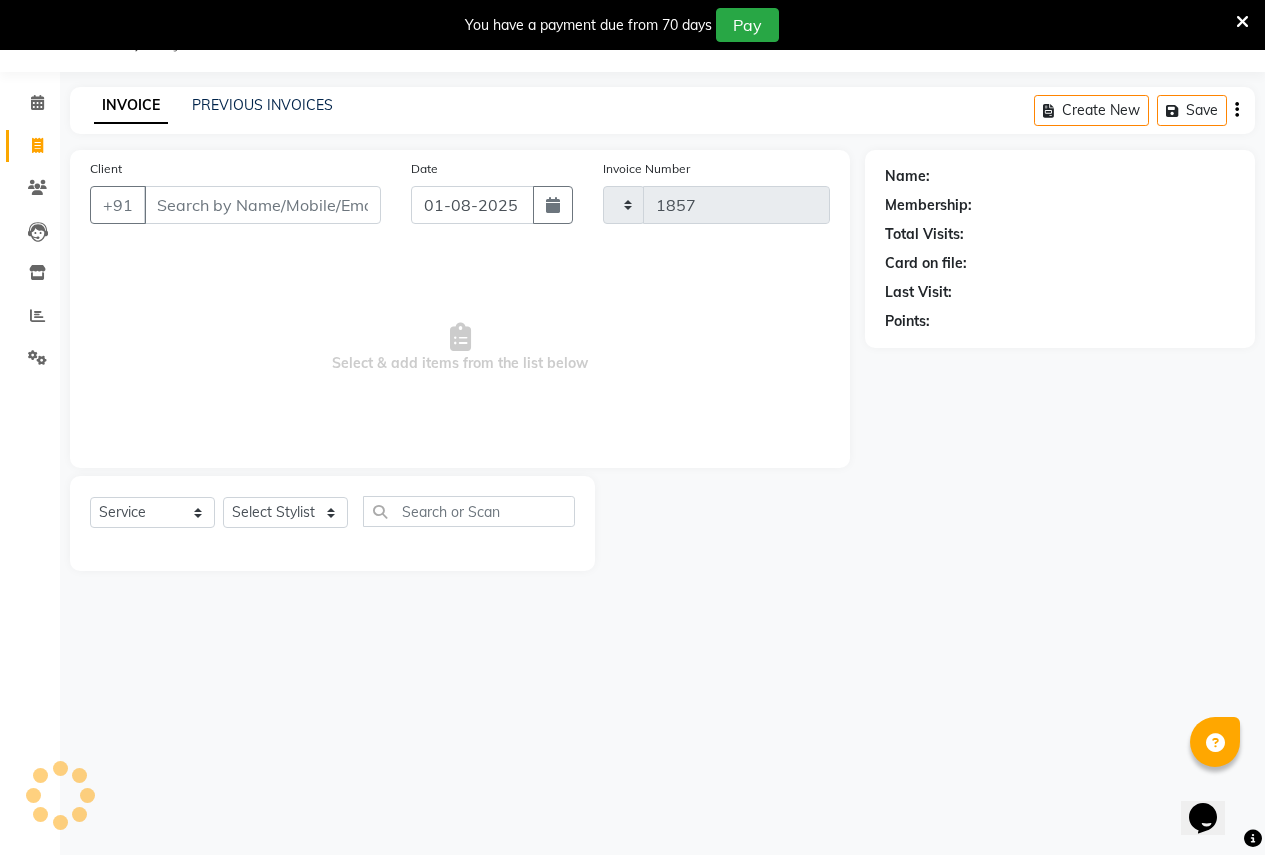 select on "96" 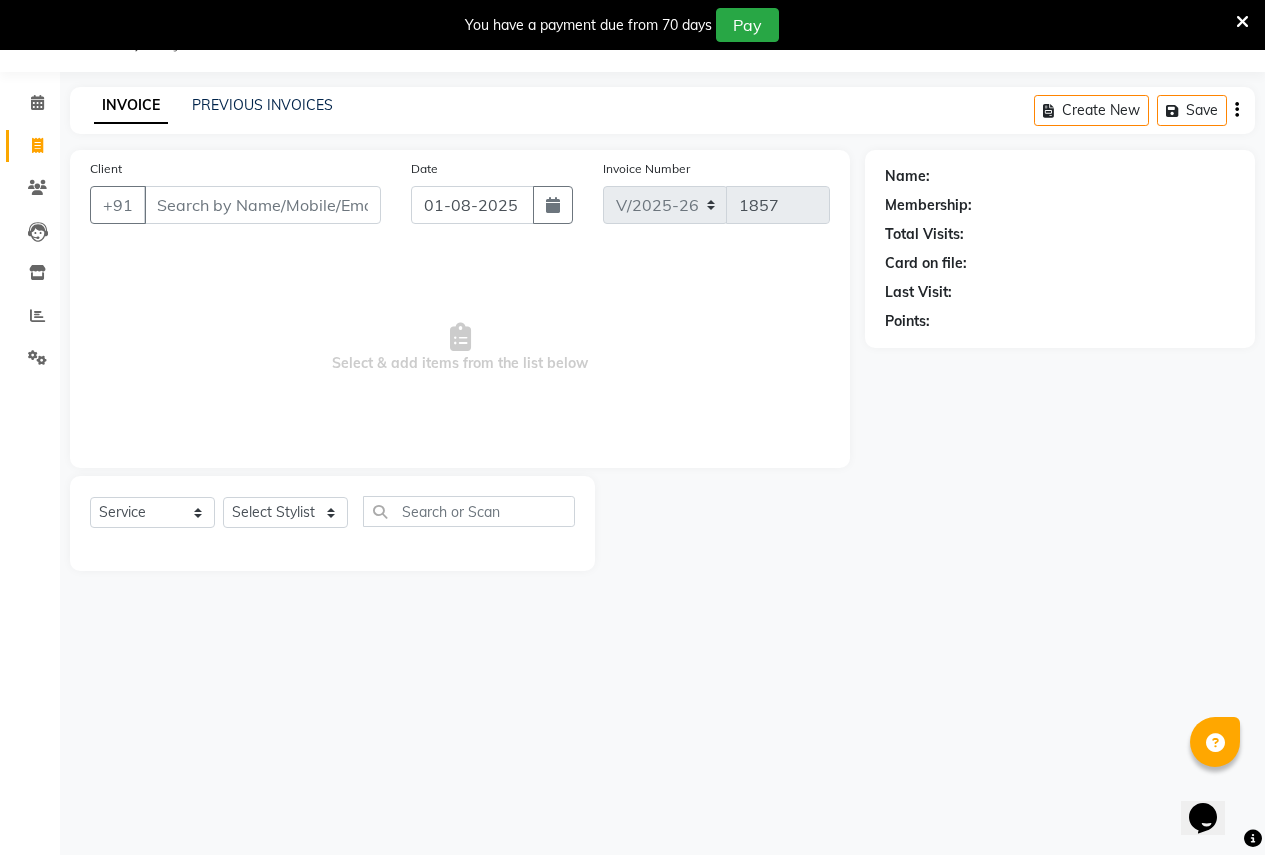 click on "Client" at bounding box center [262, 205] 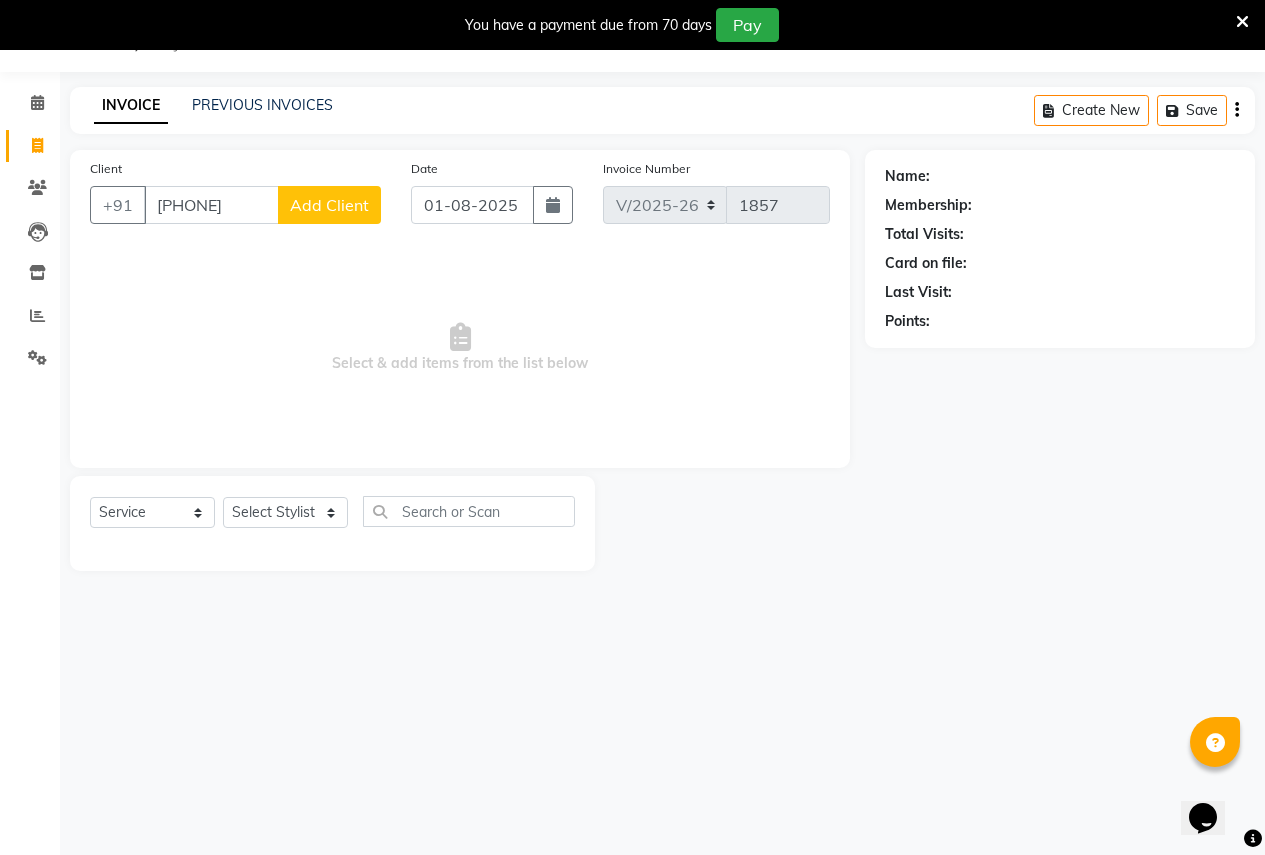 type on "[PHONE]" 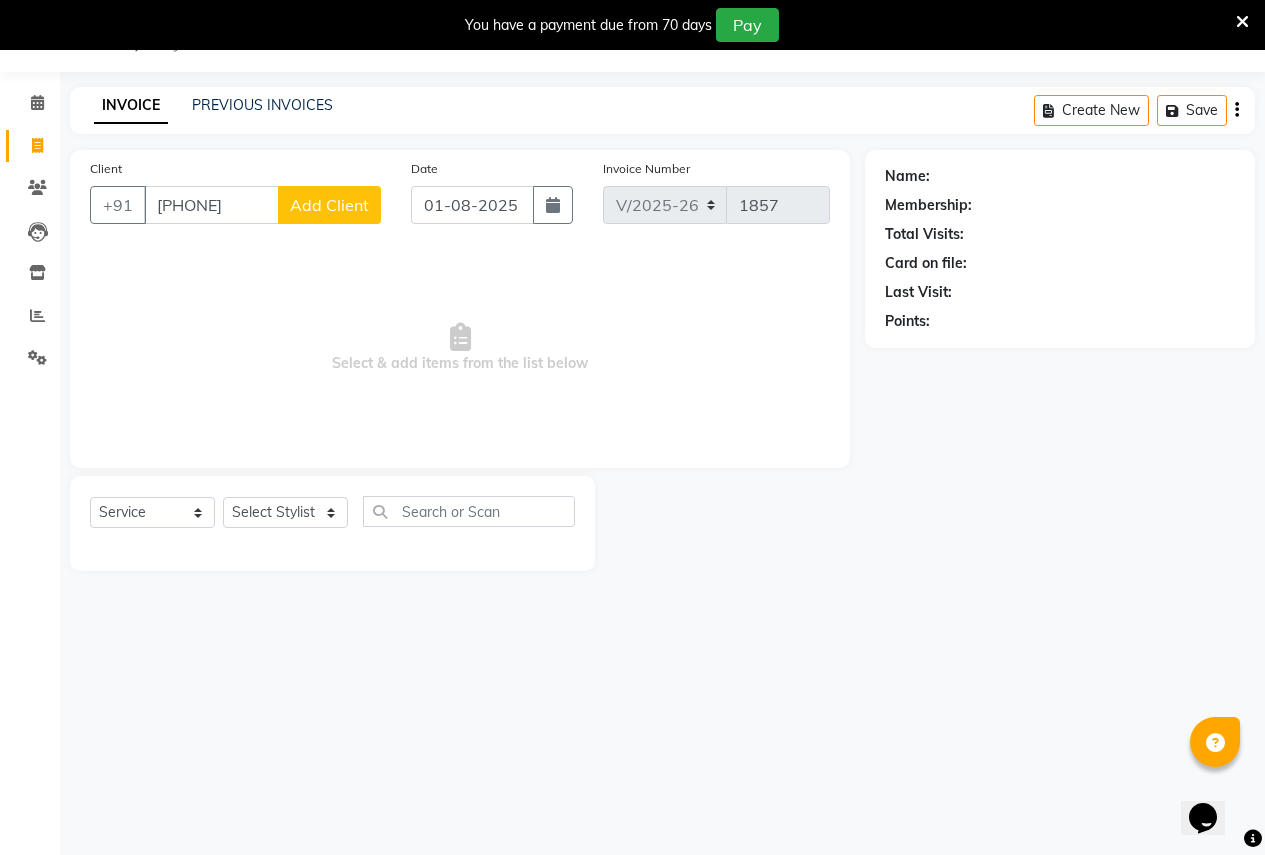 click on "Add Client" 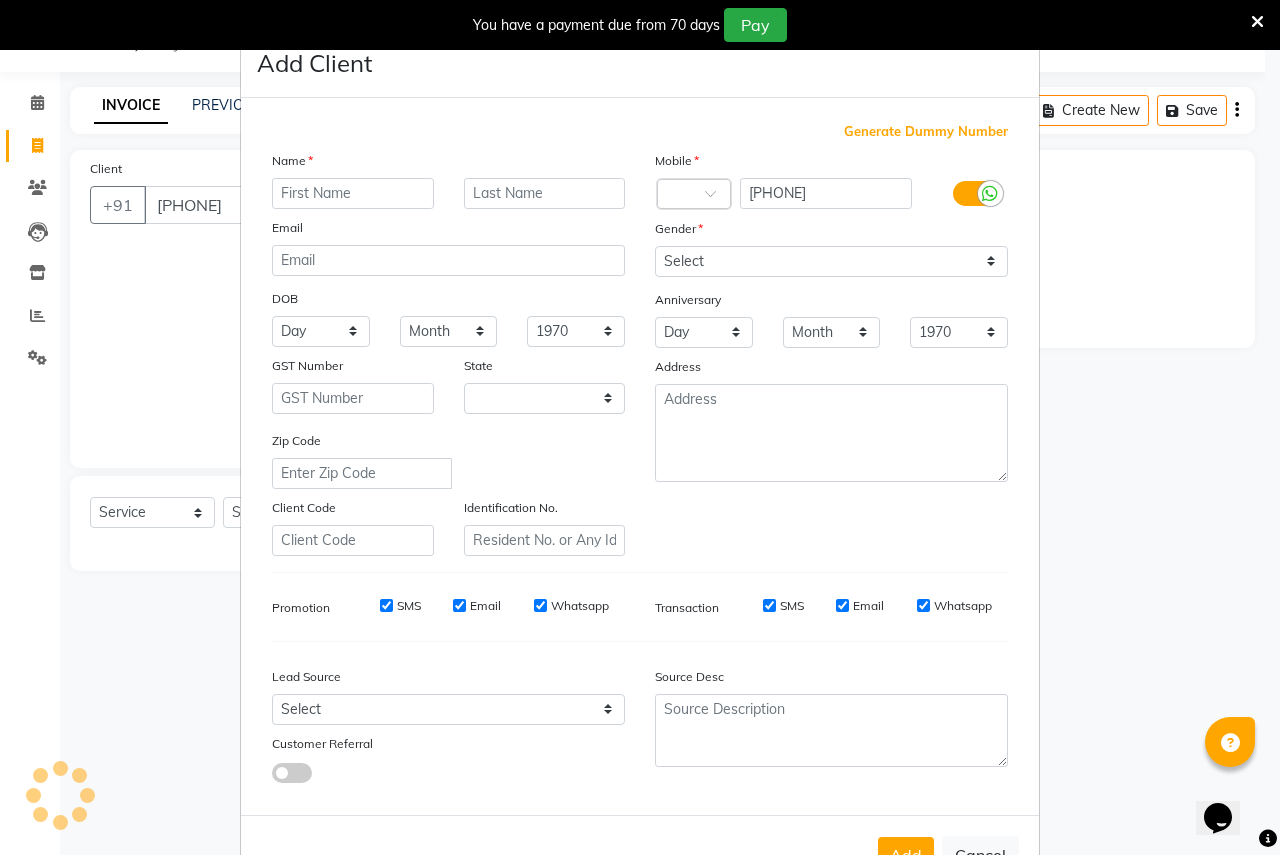 select on "22" 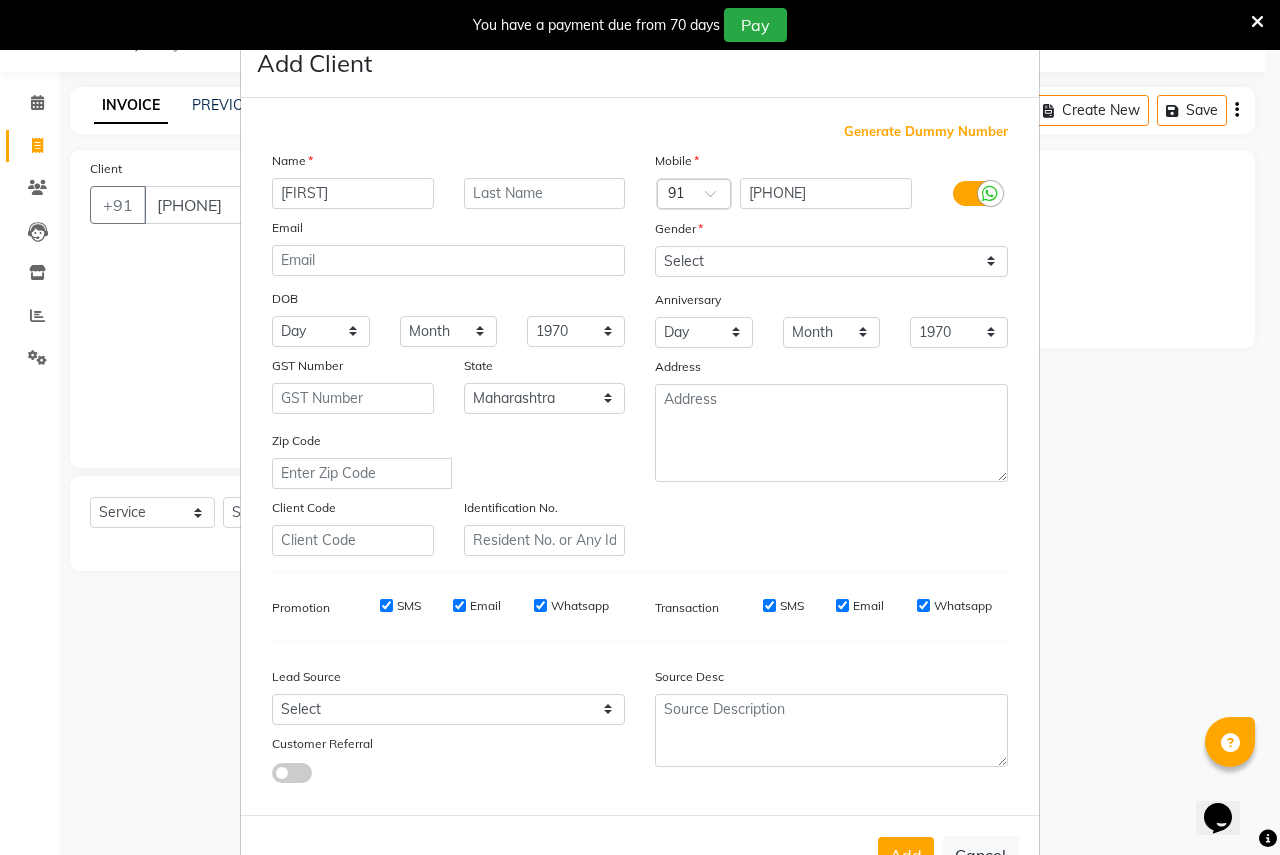 type on "[FIRST]" 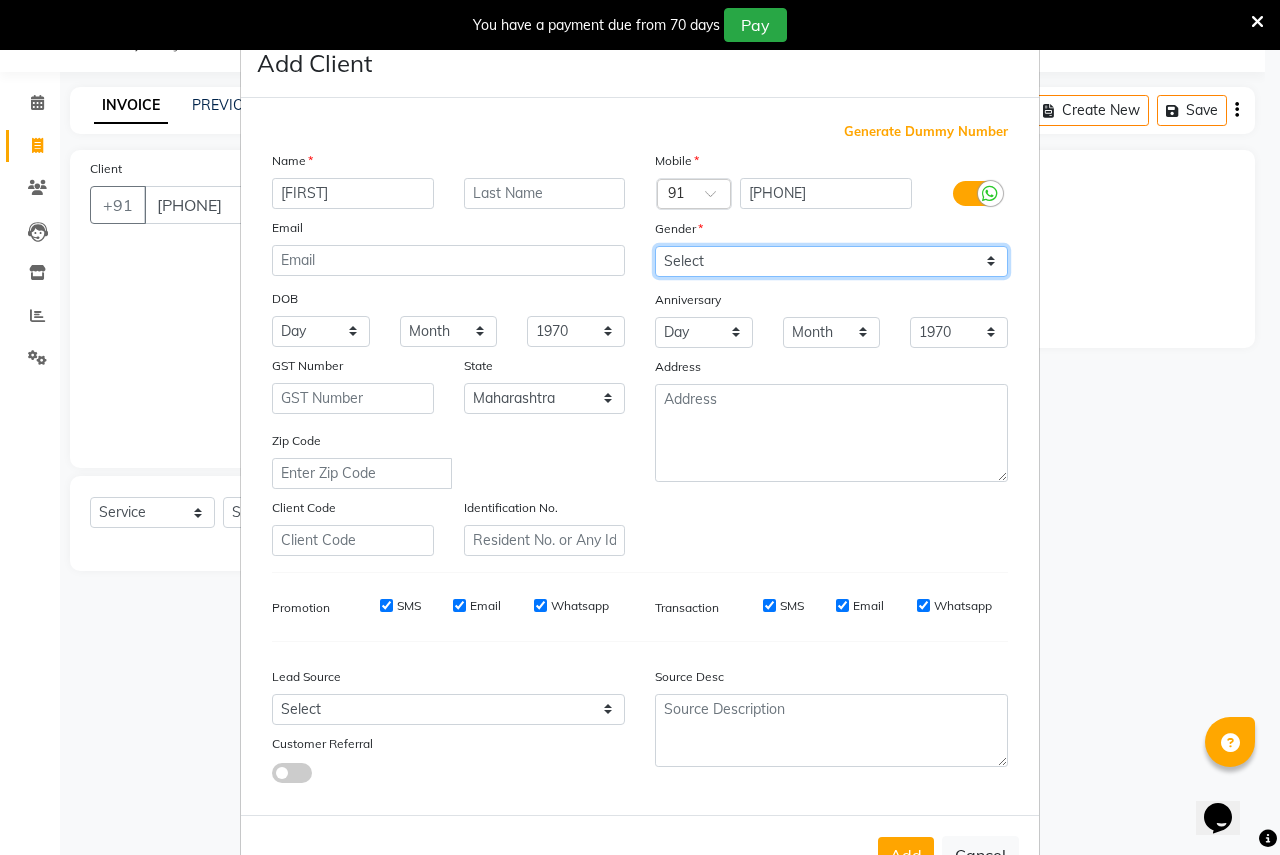 drag, startPoint x: 725, startPoint y: 264, endPoint x: 728, endPoint y: 274, distance: 10.440307 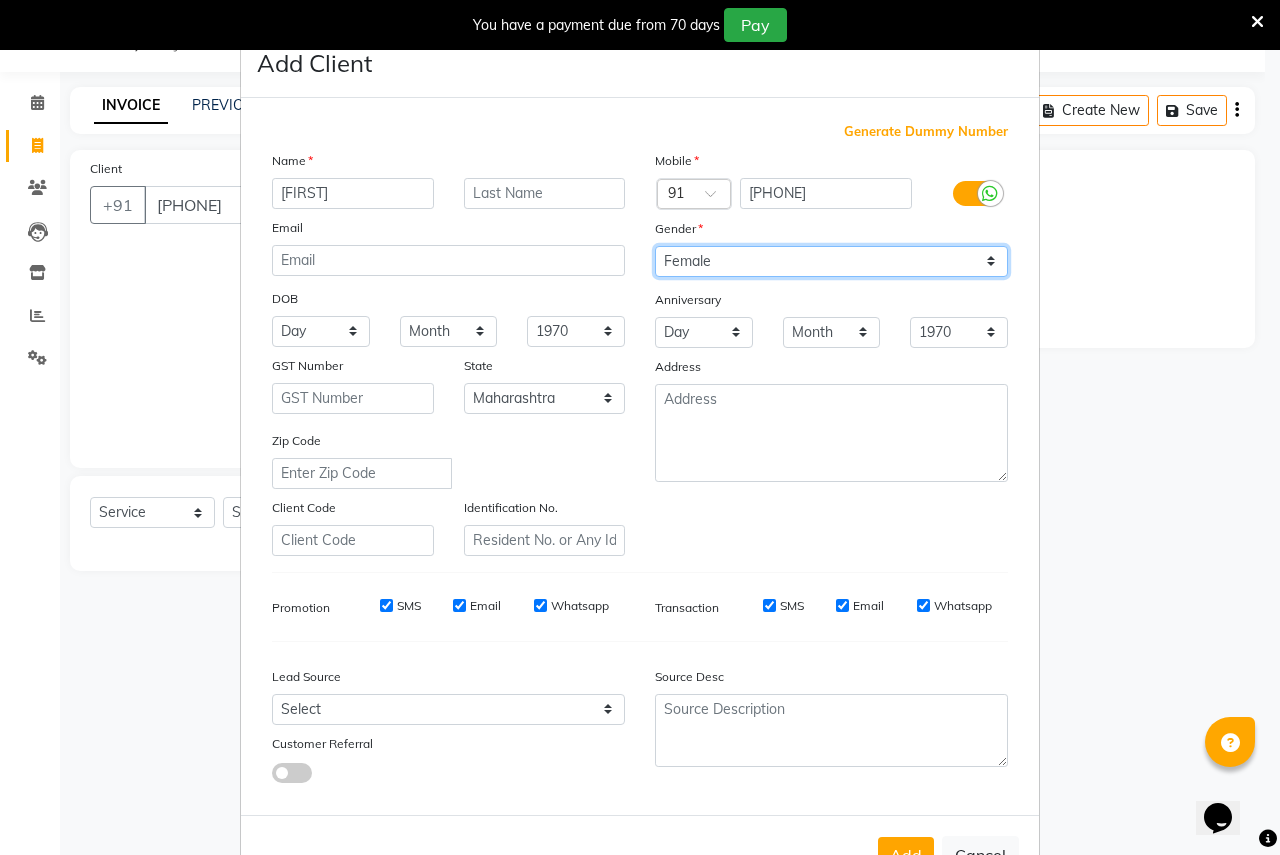 click on "Select Male Female Other Prefer Not To Say" at bounding box center (831, 261) 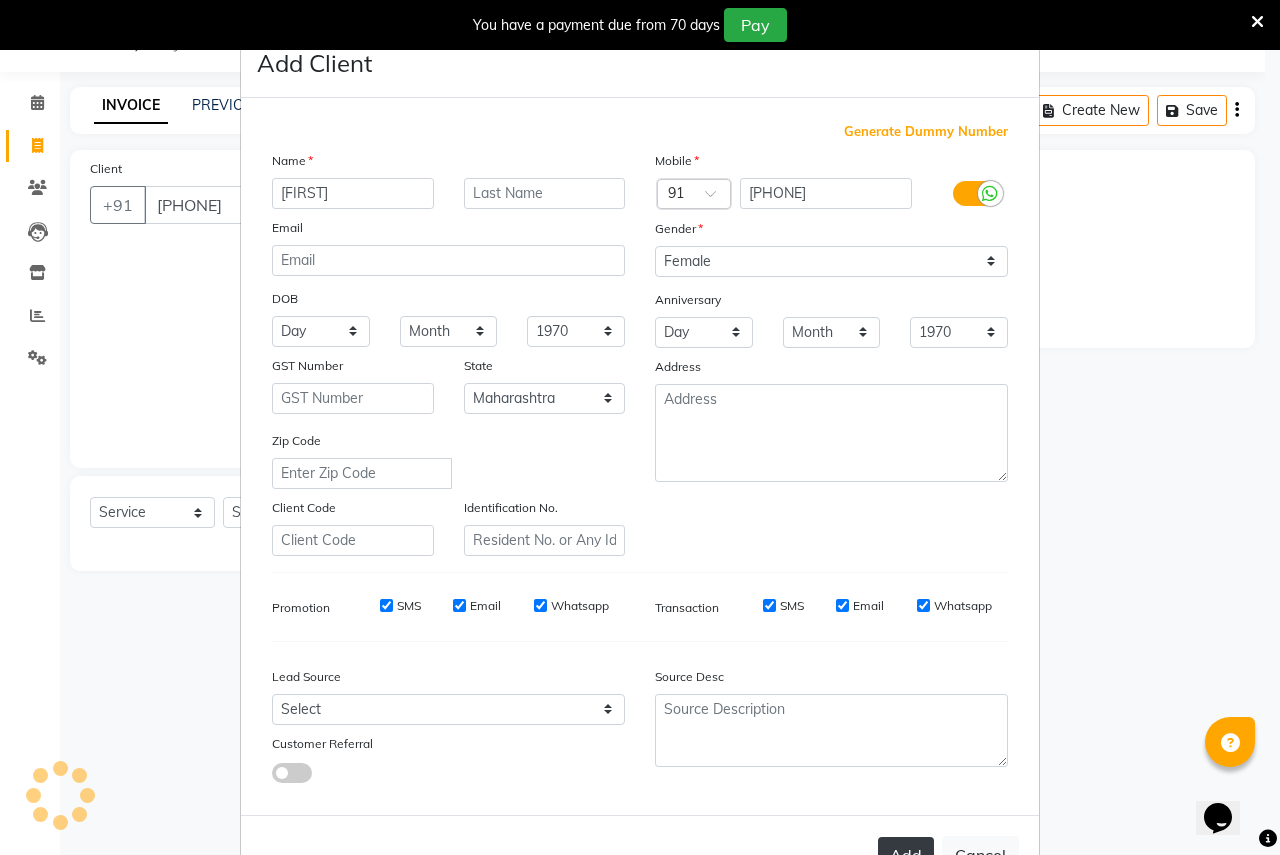 click on "Add" at bounding box center [906, 855] 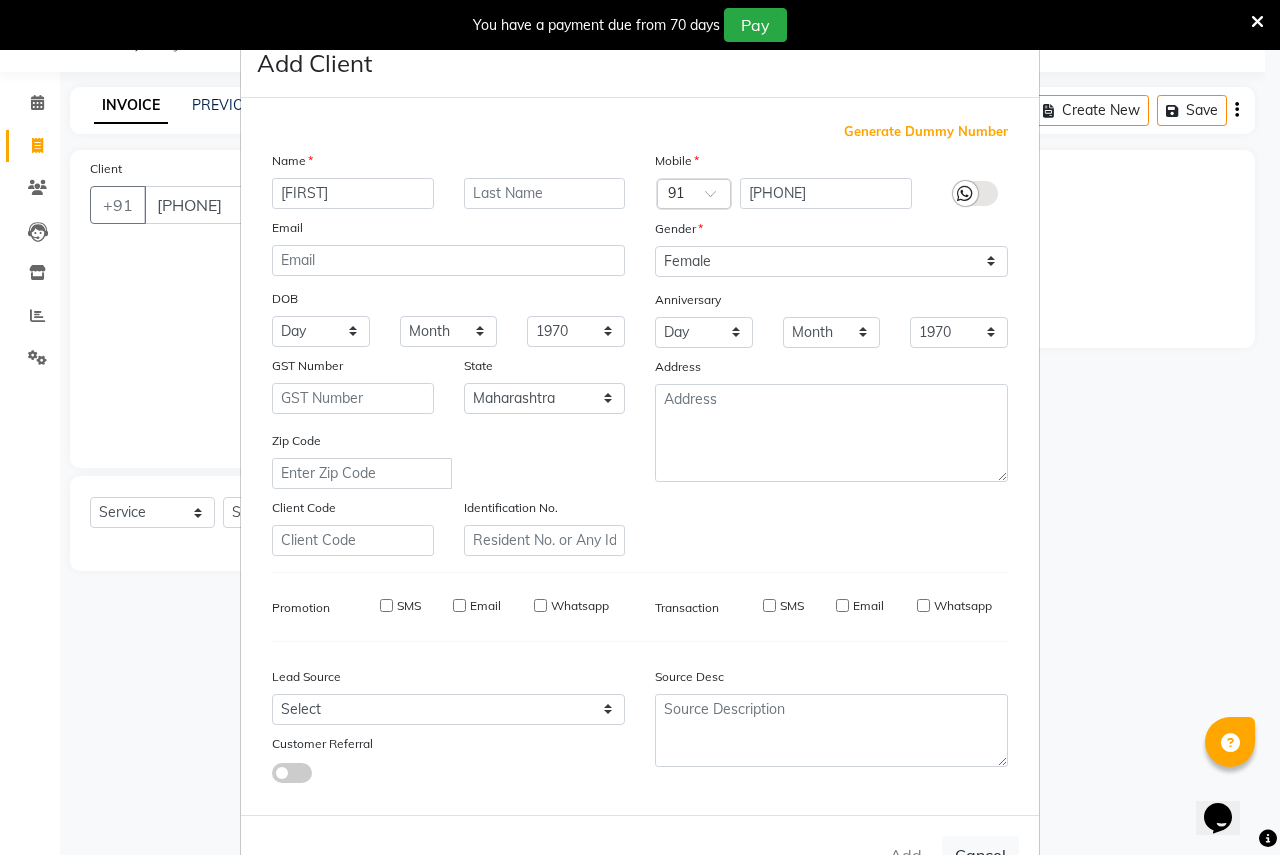 type 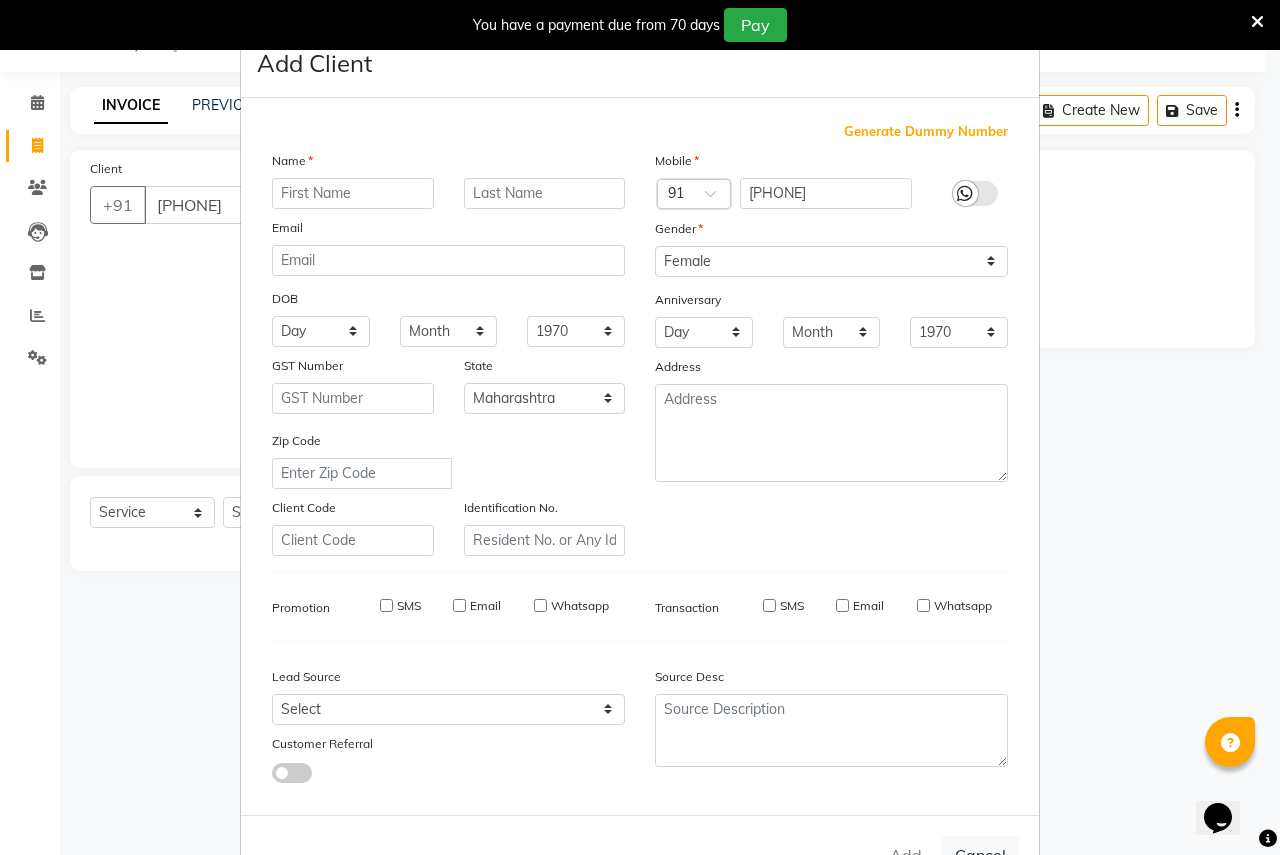 select 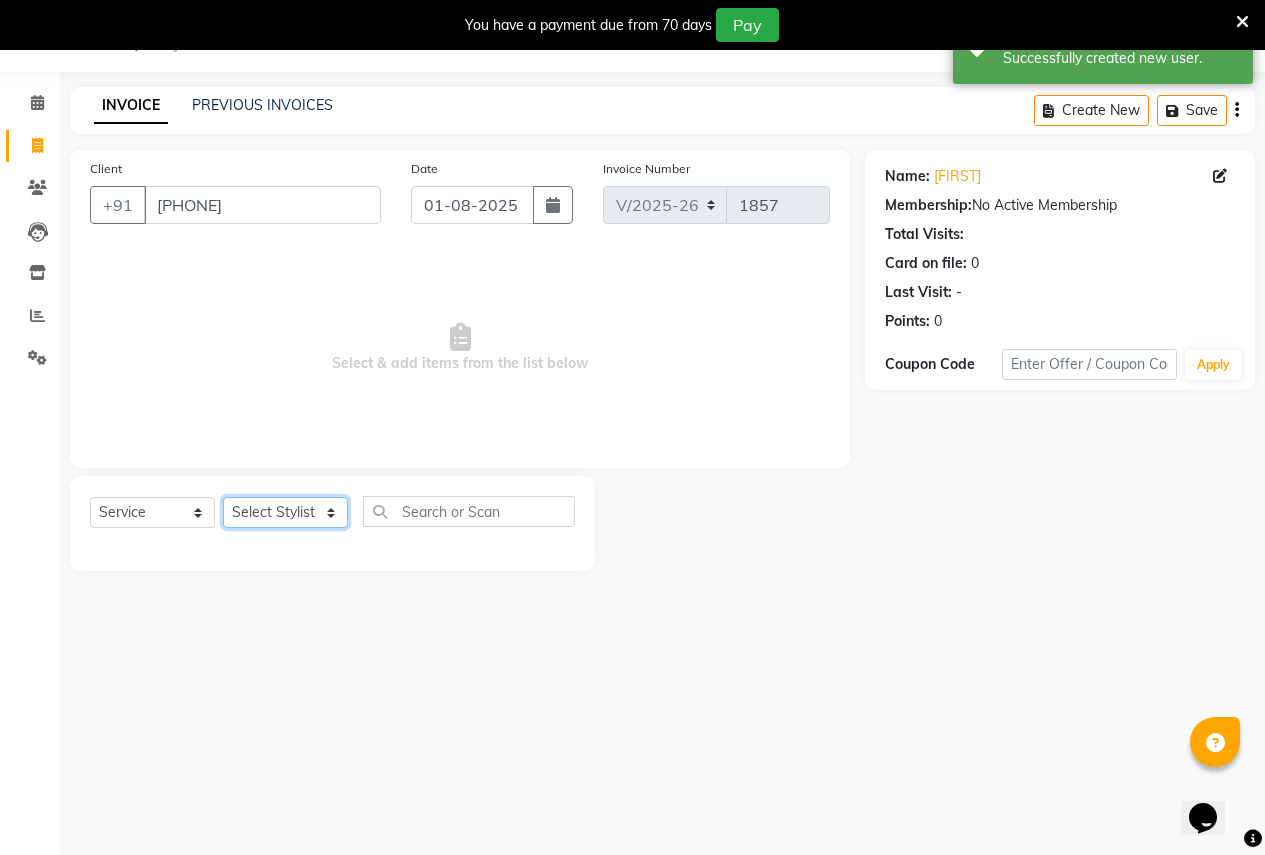 click on "Select Stylist Ajay Rajendra Sonawane Anjali Anil Patil Ashwini [FIRST] Jyoti Rahul Shinde Laxmi Mili Maruti Kate NSS Pratibha Paswan Pratik Balasaheb salunkhe Reception  Reshma Operations Head Shobhana Rajendra Muly TejashriTushar Shinde Vandana Ganesh Kambale" 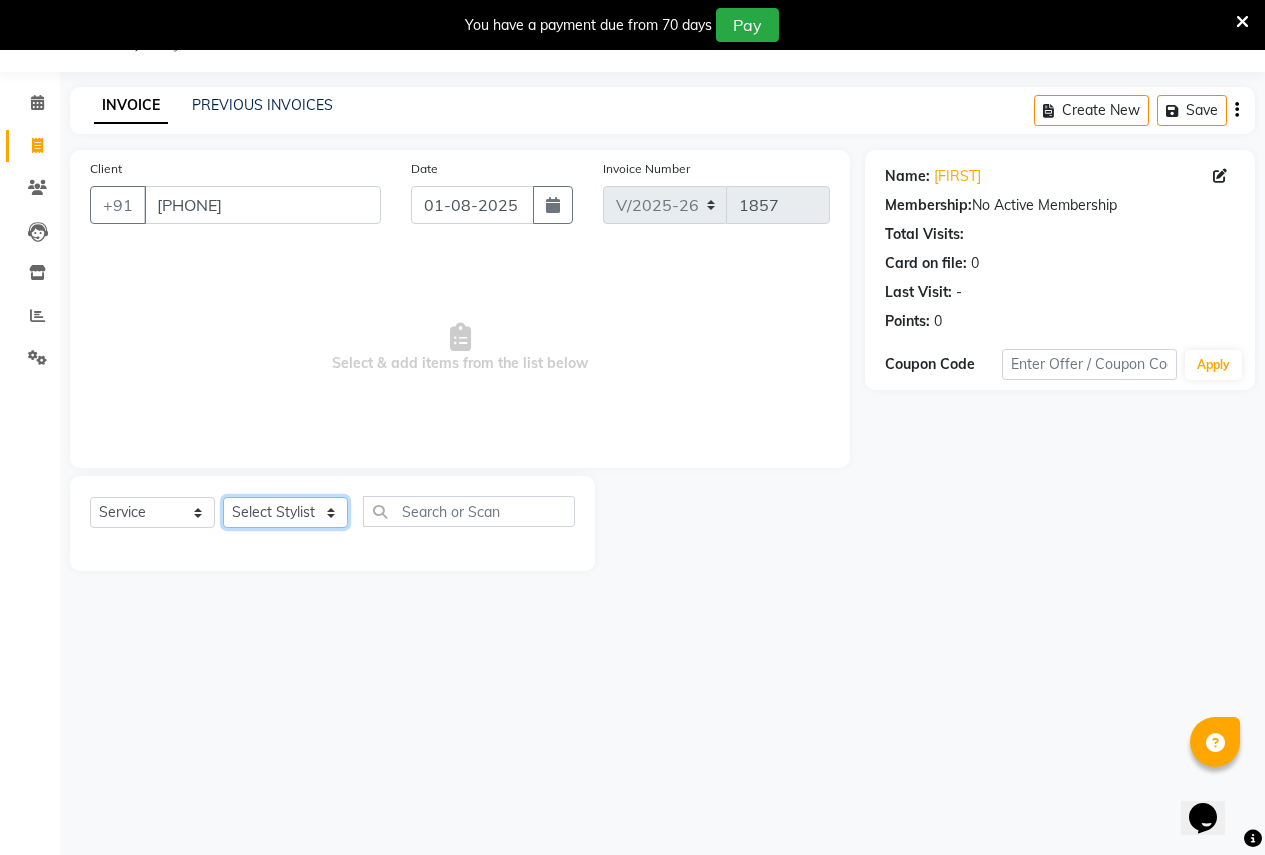 select on "70309" 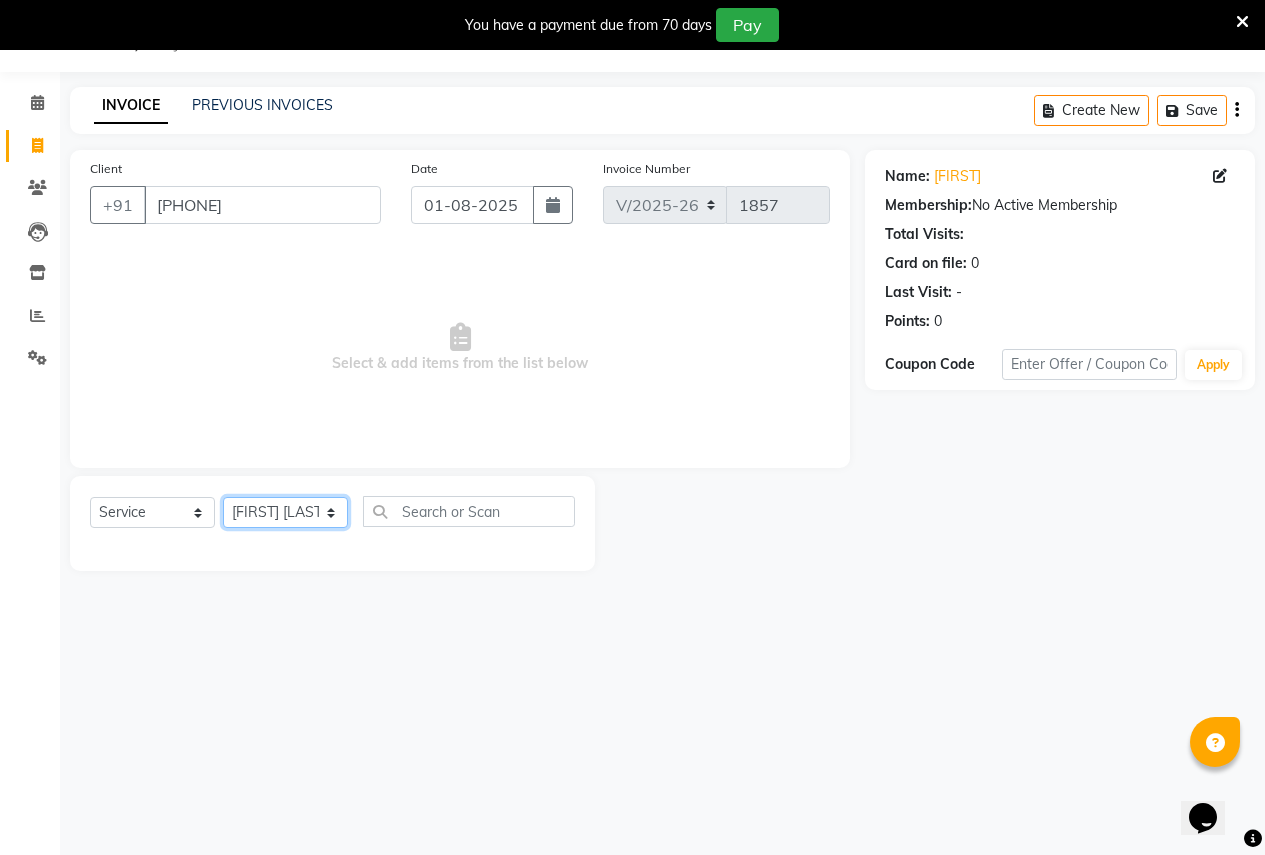 click on "Select Stylist Ajay Rajendra Sonawane Anjali Anil Patil Ashwini [FIRST] Jyoti Rahul Shinde Laxmi Mili Maruti Kate NSS Pratibha Paswan Pratik Balasaheb salunkhe Reception  Reshma Operations Head Shobhana Rajendra Muly TejashriTushar Shinde Vandana Ganesh Kambale" 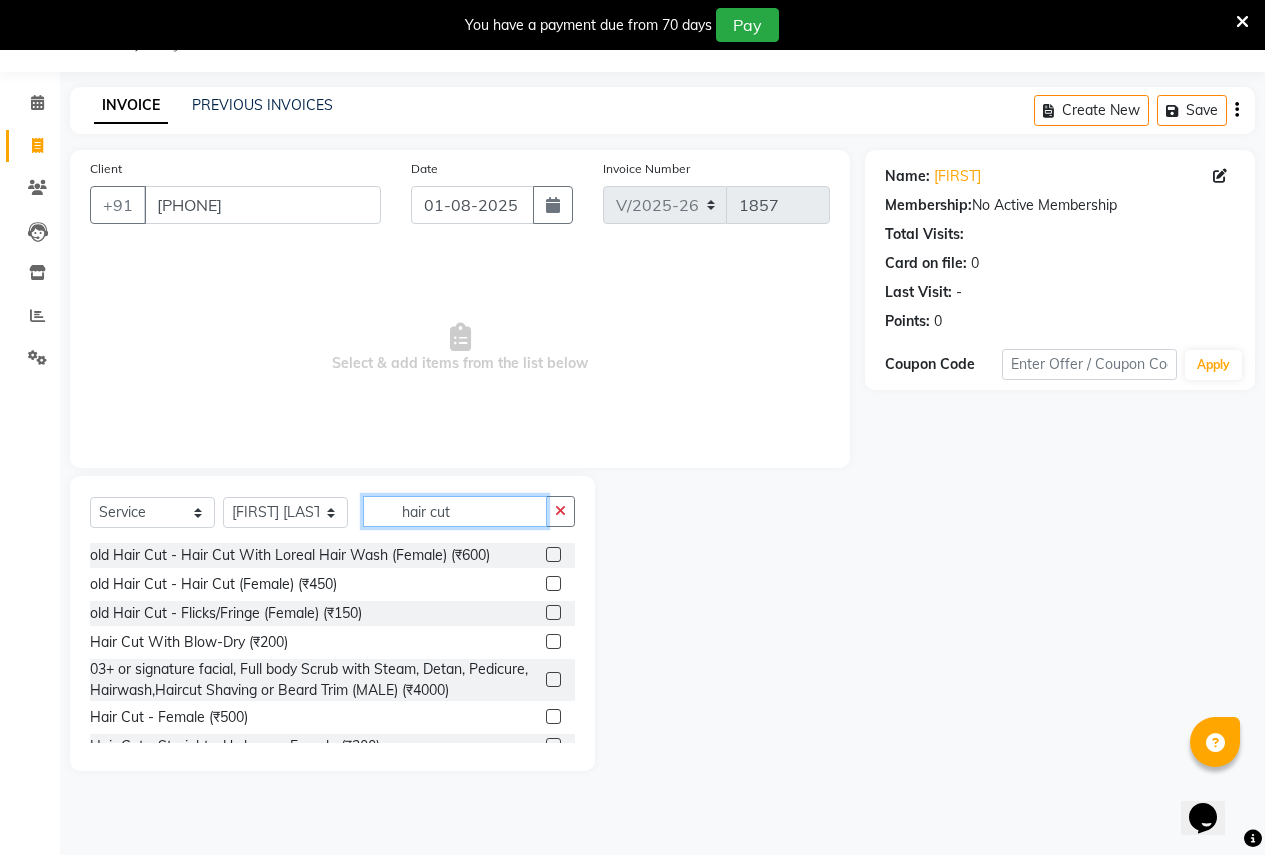 type on "hair cut" 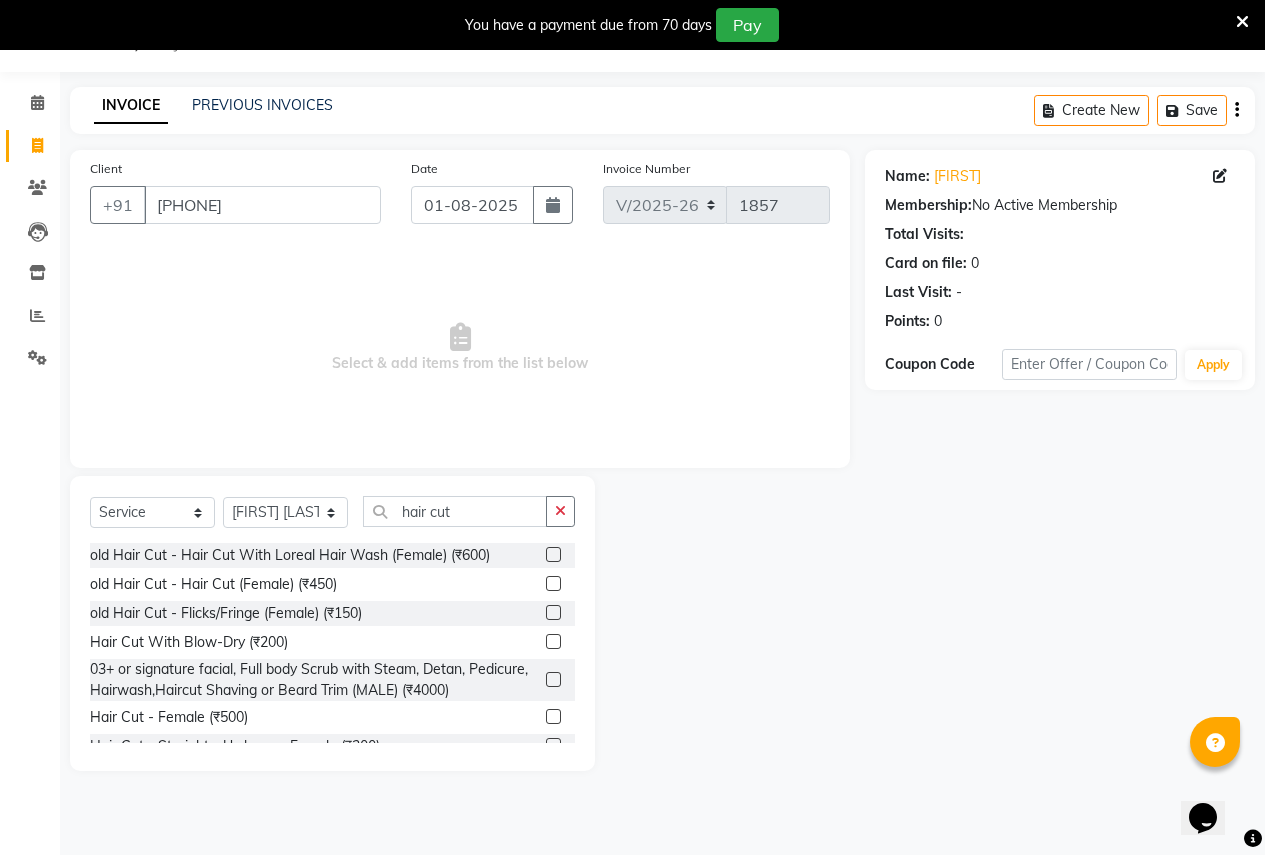 click 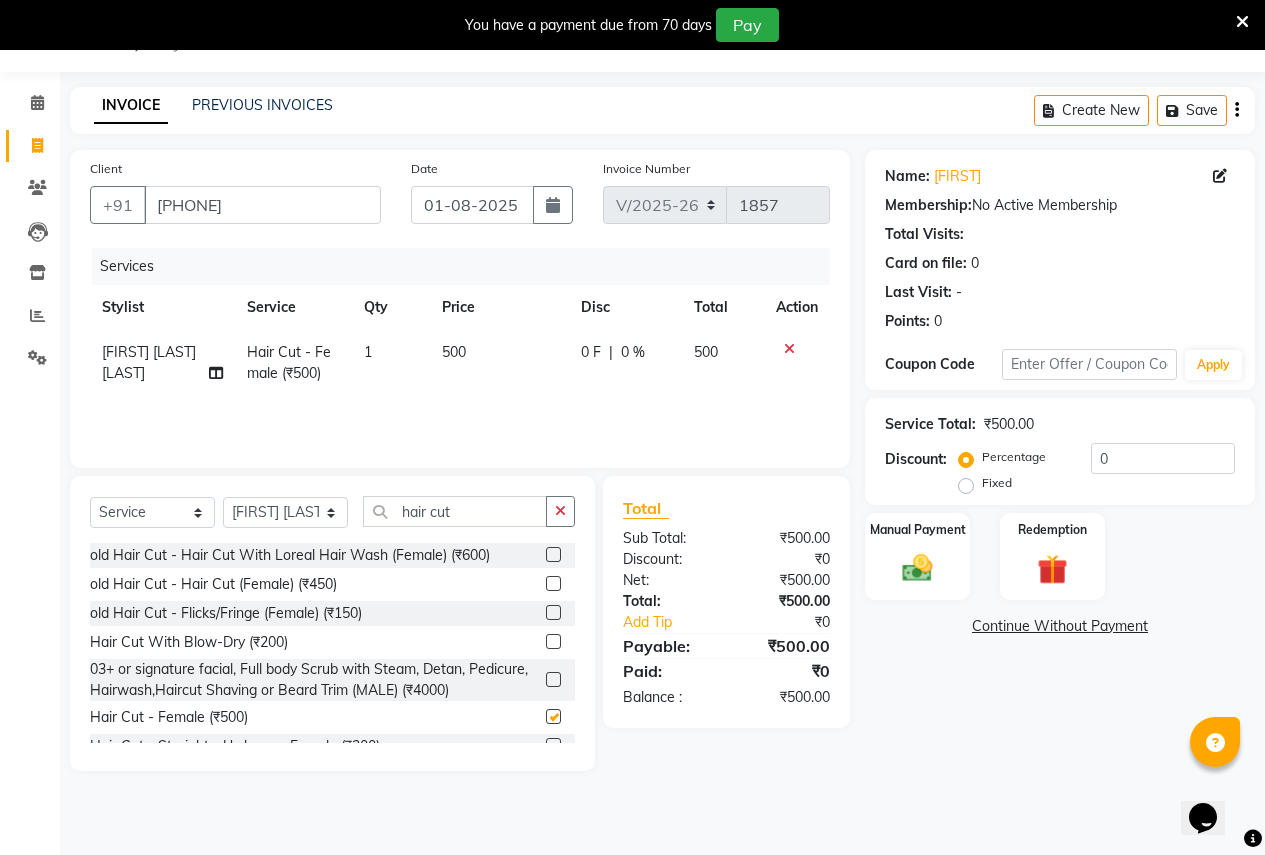 checkbox on "false" 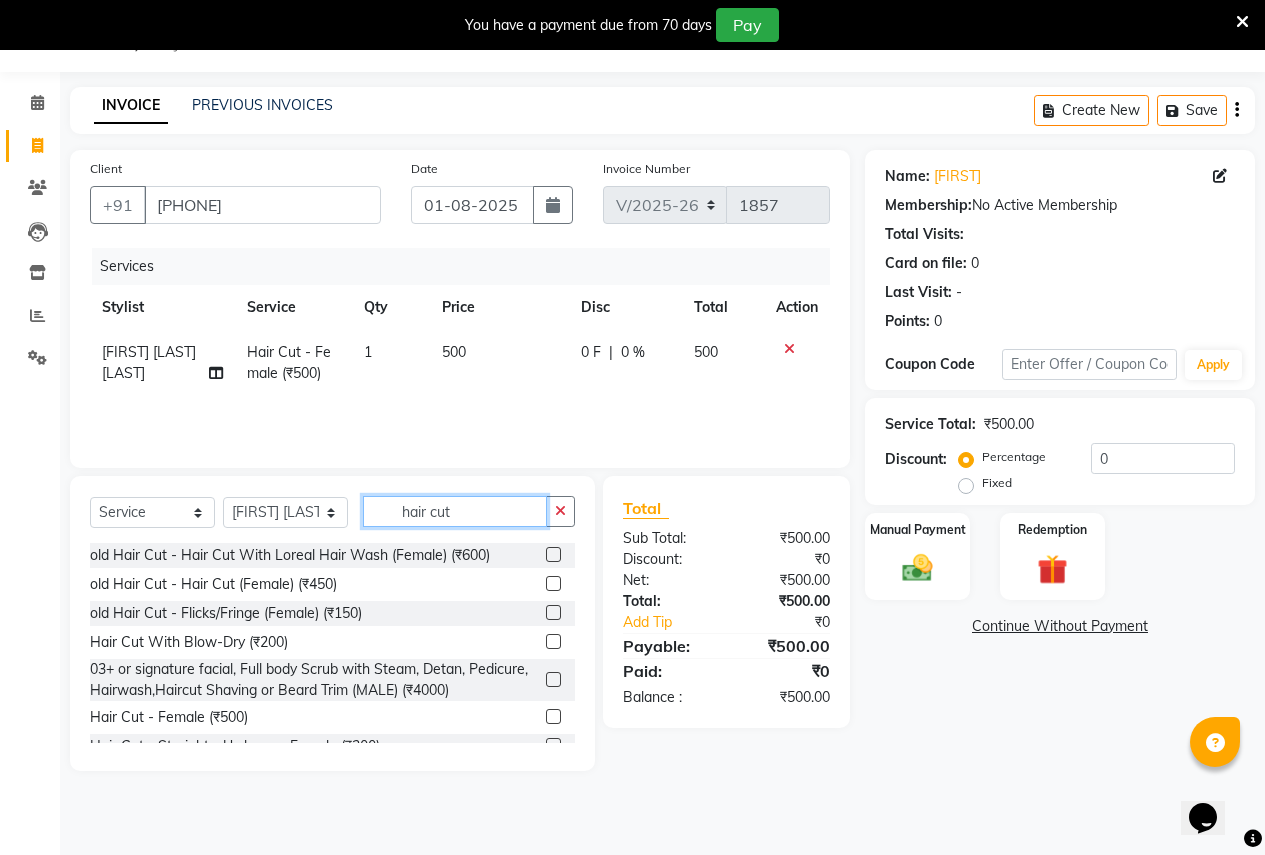 click on "hair cut" 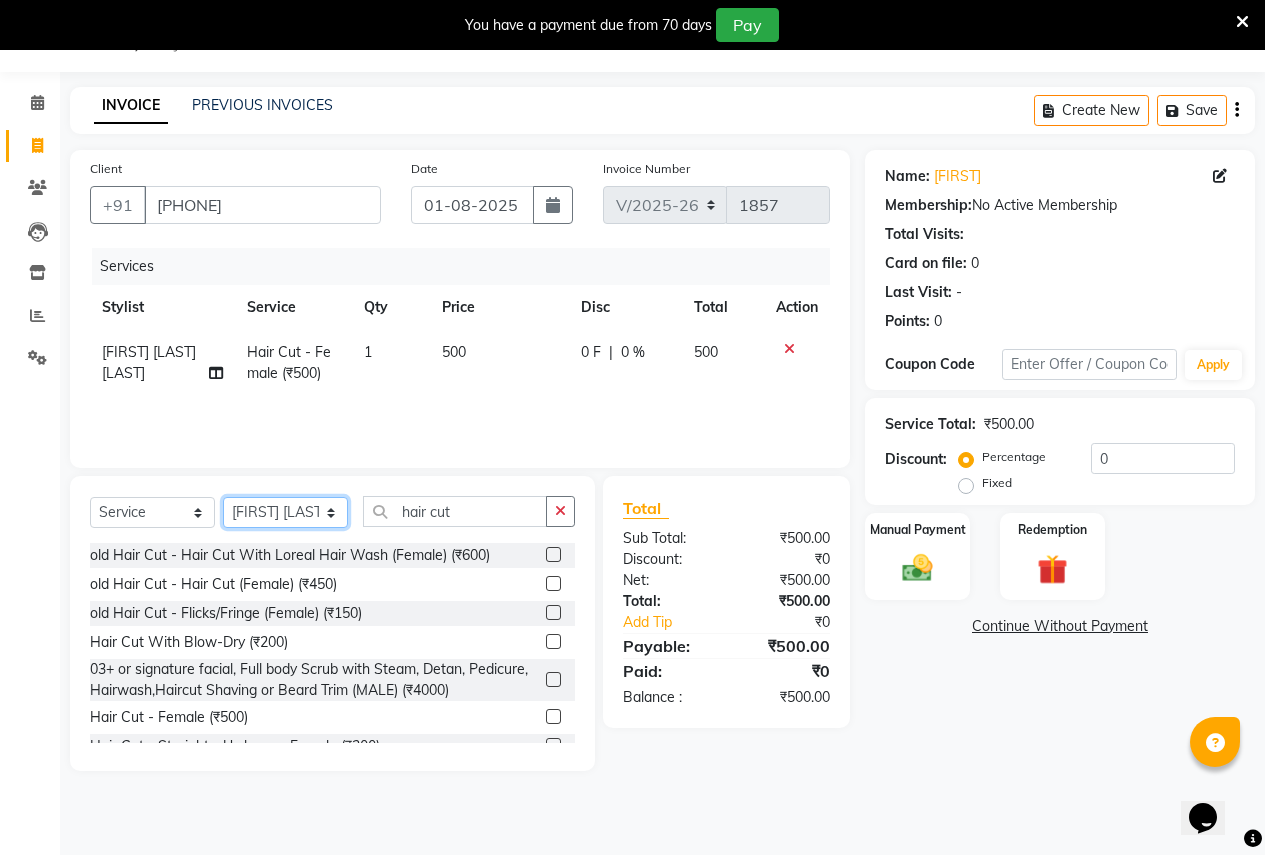 click on "Select Stylist Ajay Rajendra Sonawane Anjali Anil Patil Ashwini [FIRST] Jyoti Rahul Shinde Laxmi Mili Maruti Kate NSS Pratibha Paswan Pratik Balasaheb salunkhe Reception  Reshma Operations Head Shobhana Rajendra Muly TejashriTushar Shinde Vandana Ganesh Kambale" 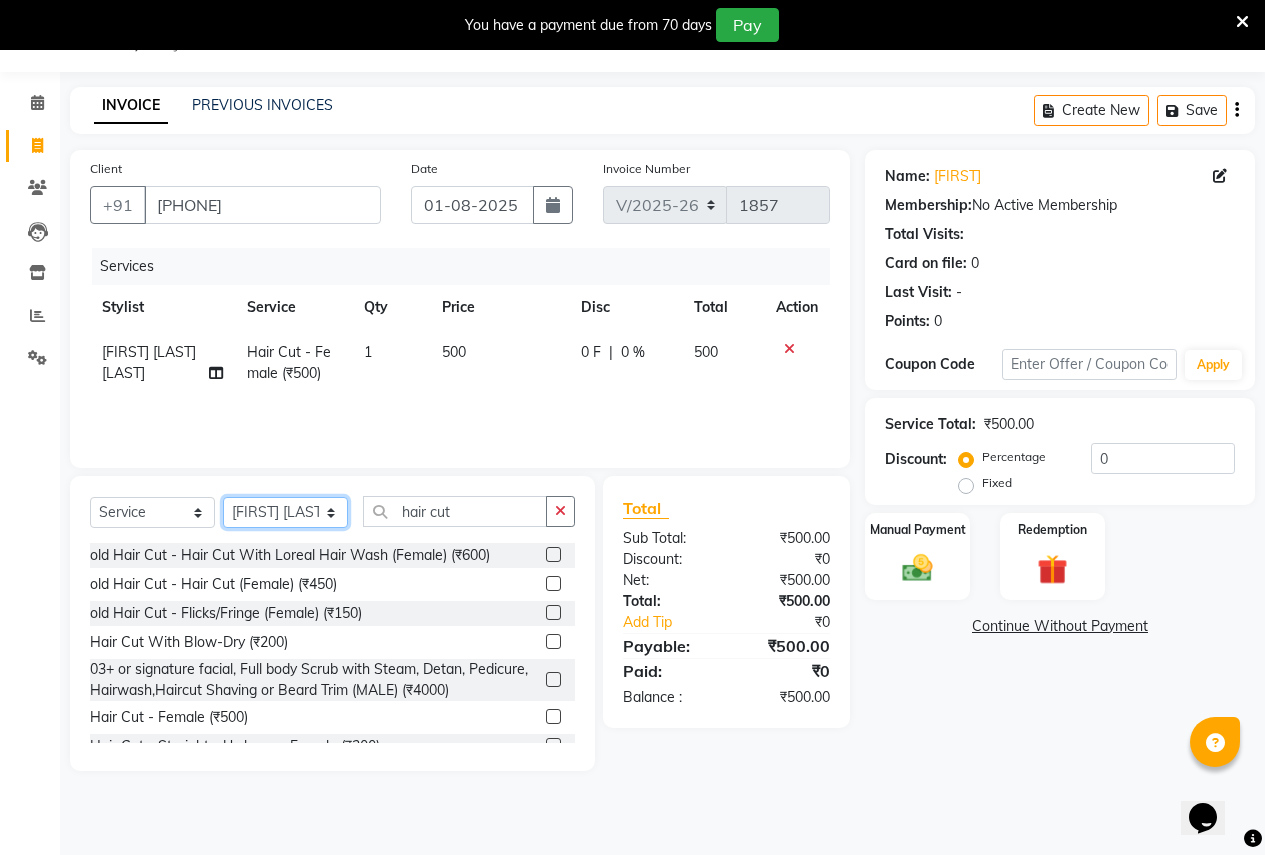select on "70311" 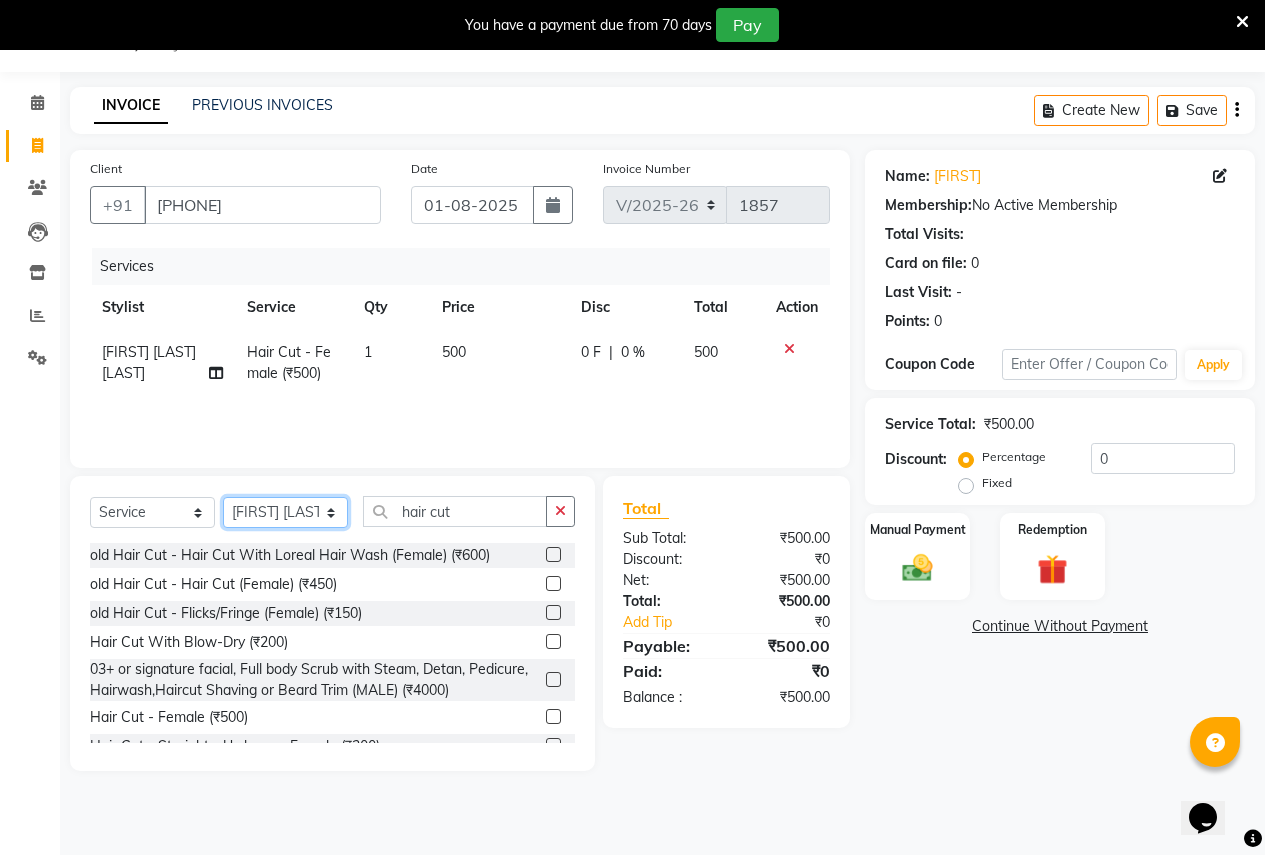 click on "Select Stylist Ajay Rajendra Sonawane Anjali Anil Patil Ashwini [FIRST] Jyoti Rahul Shinde Laxmi Mili Maruti Kate NSS Pratibha Paswan Pratik Balasaheb salunkhe Reception  Reshma Operations Head Shobhana Rajendra Muly TejashriTushar Shinde Vandana Ganesh Kambale" 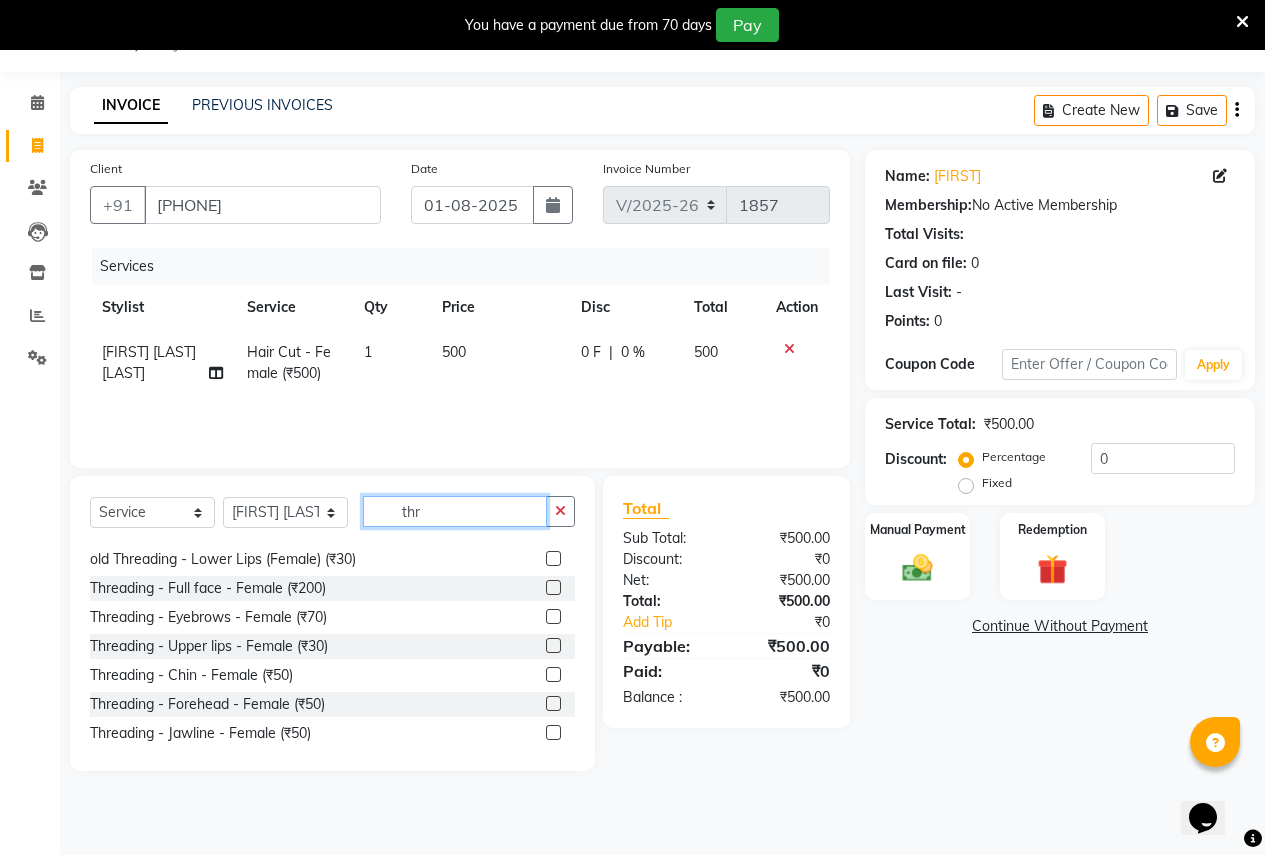 scroll, scrollTop: 200, scrollLeft: 0, axis: vertical 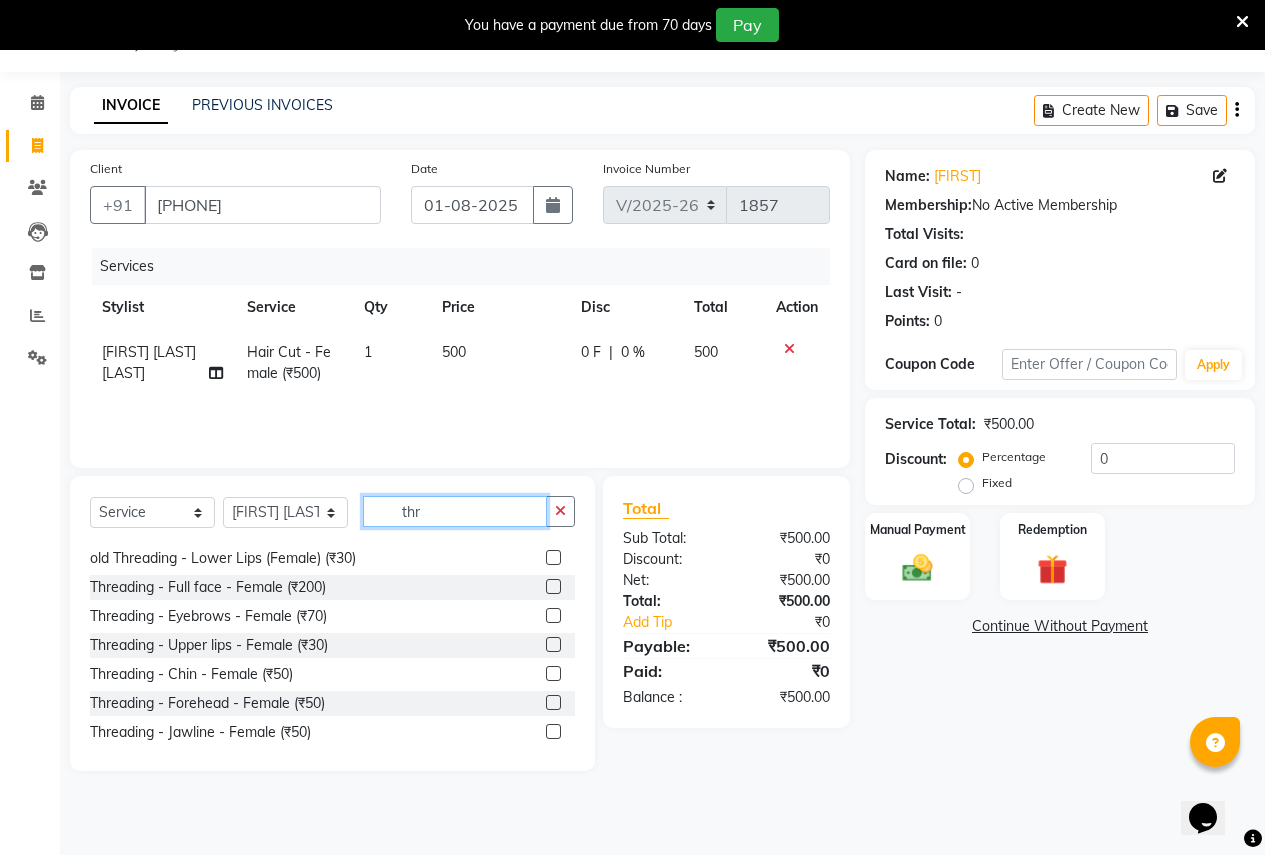 type on "thr" 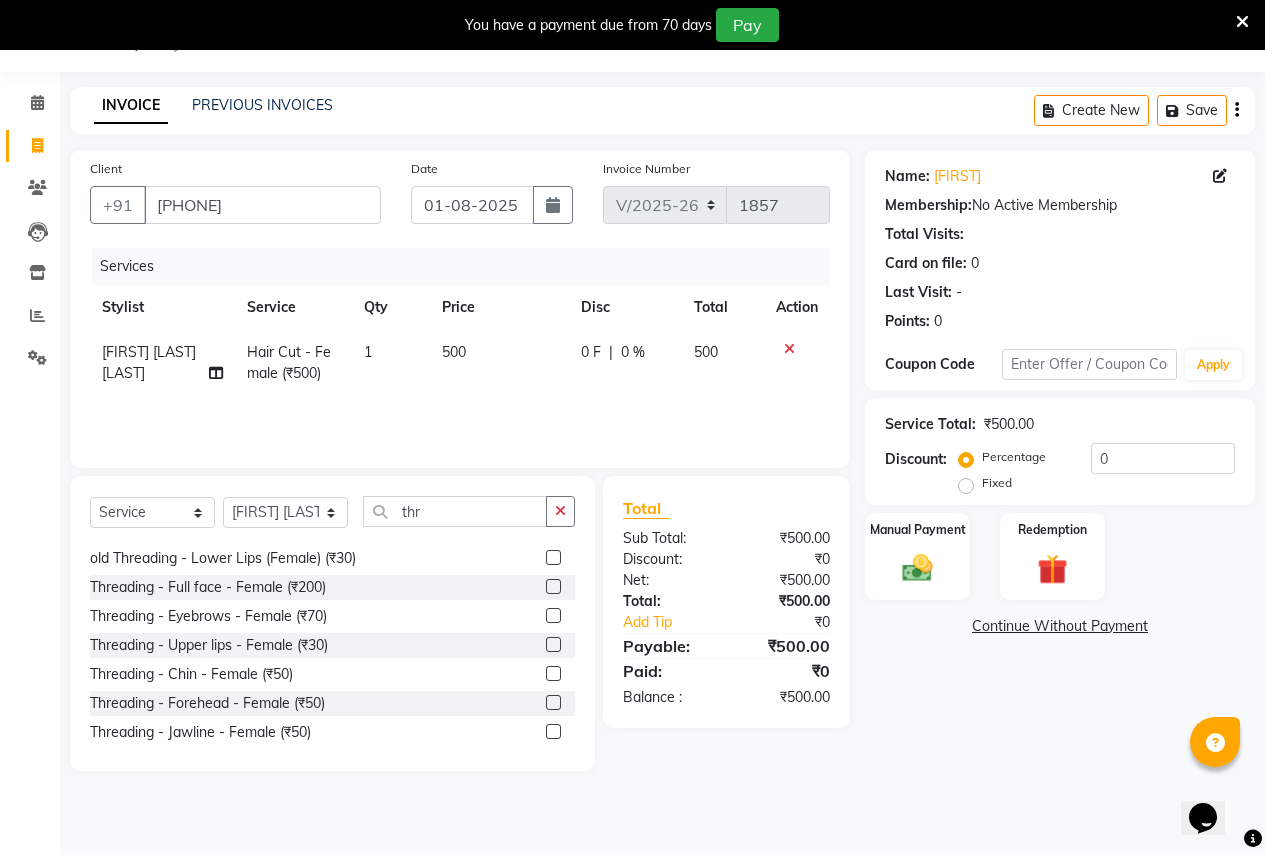 click 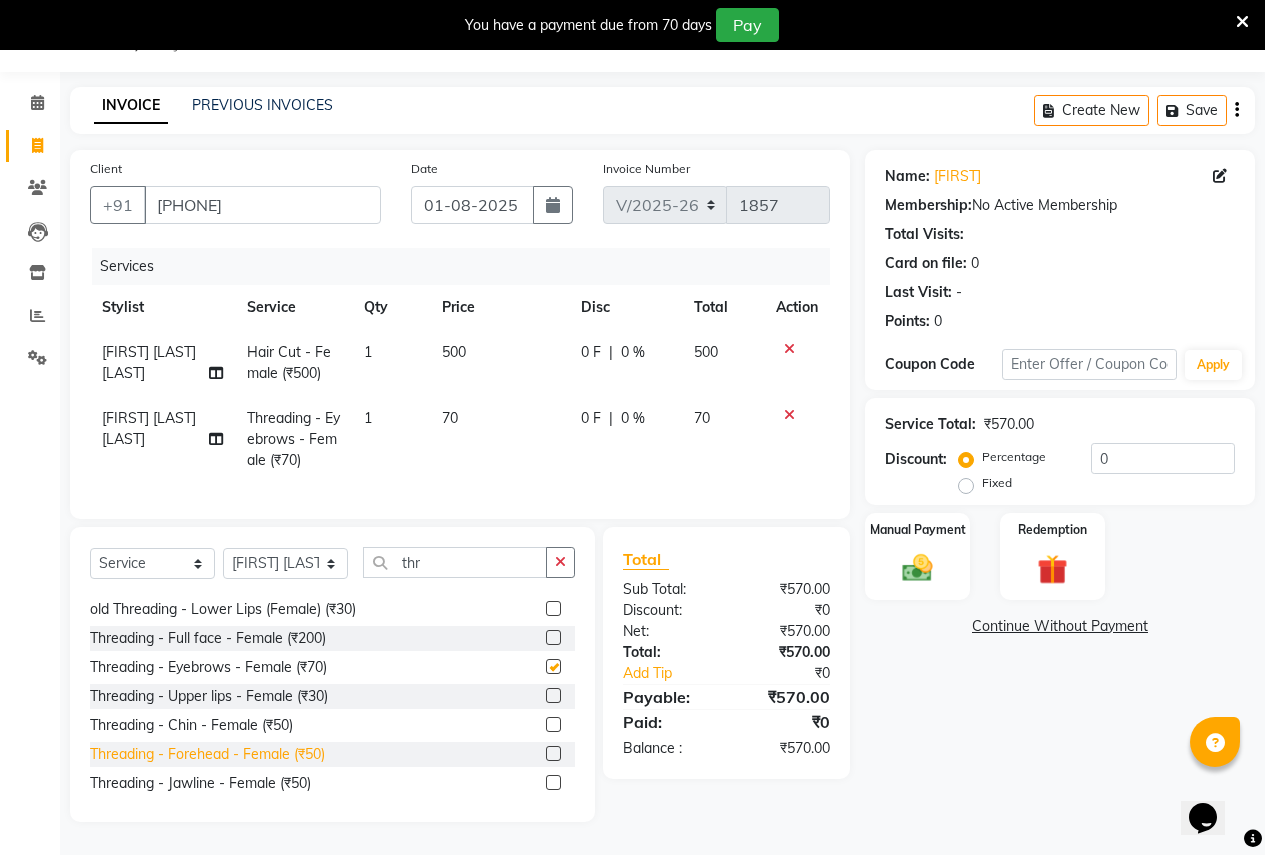 checkbox on "false" 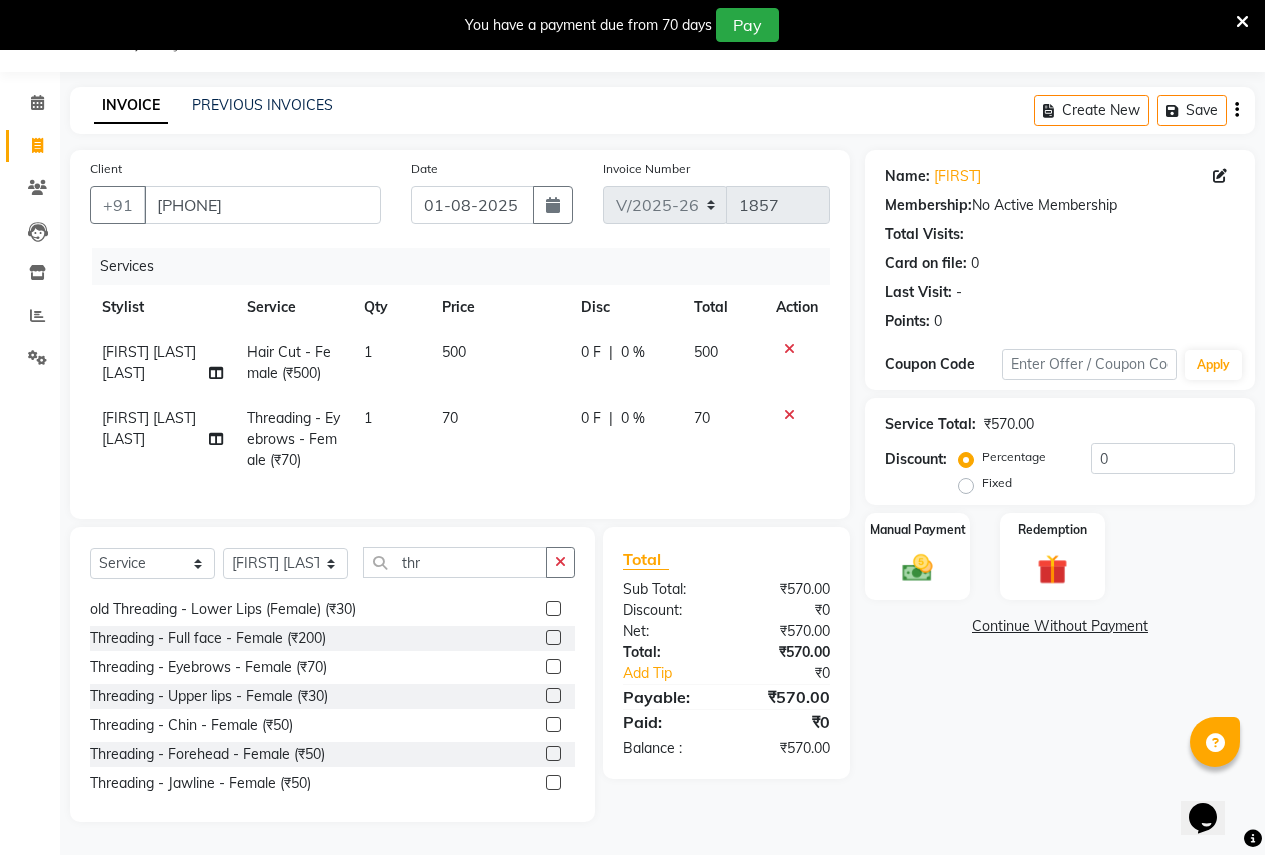 click 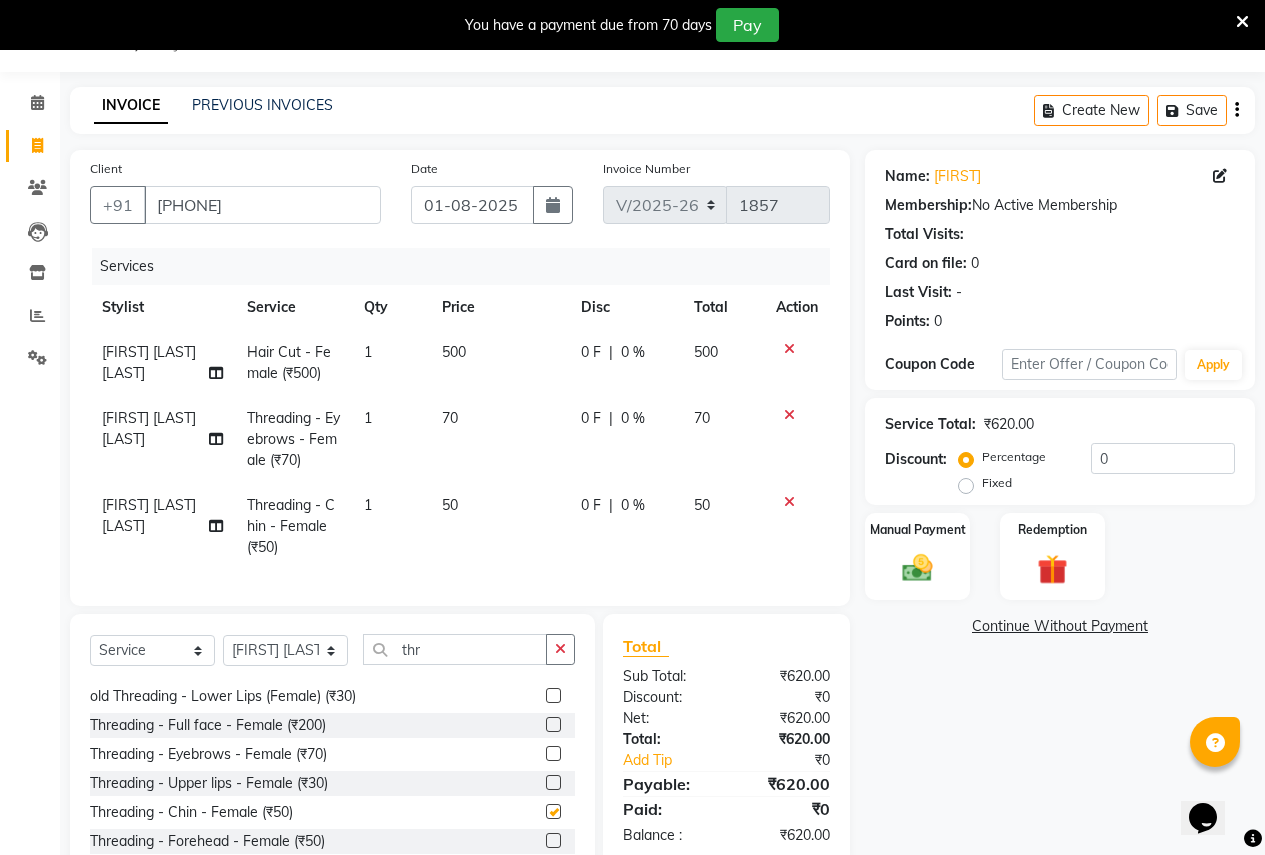 checkbox on "false" 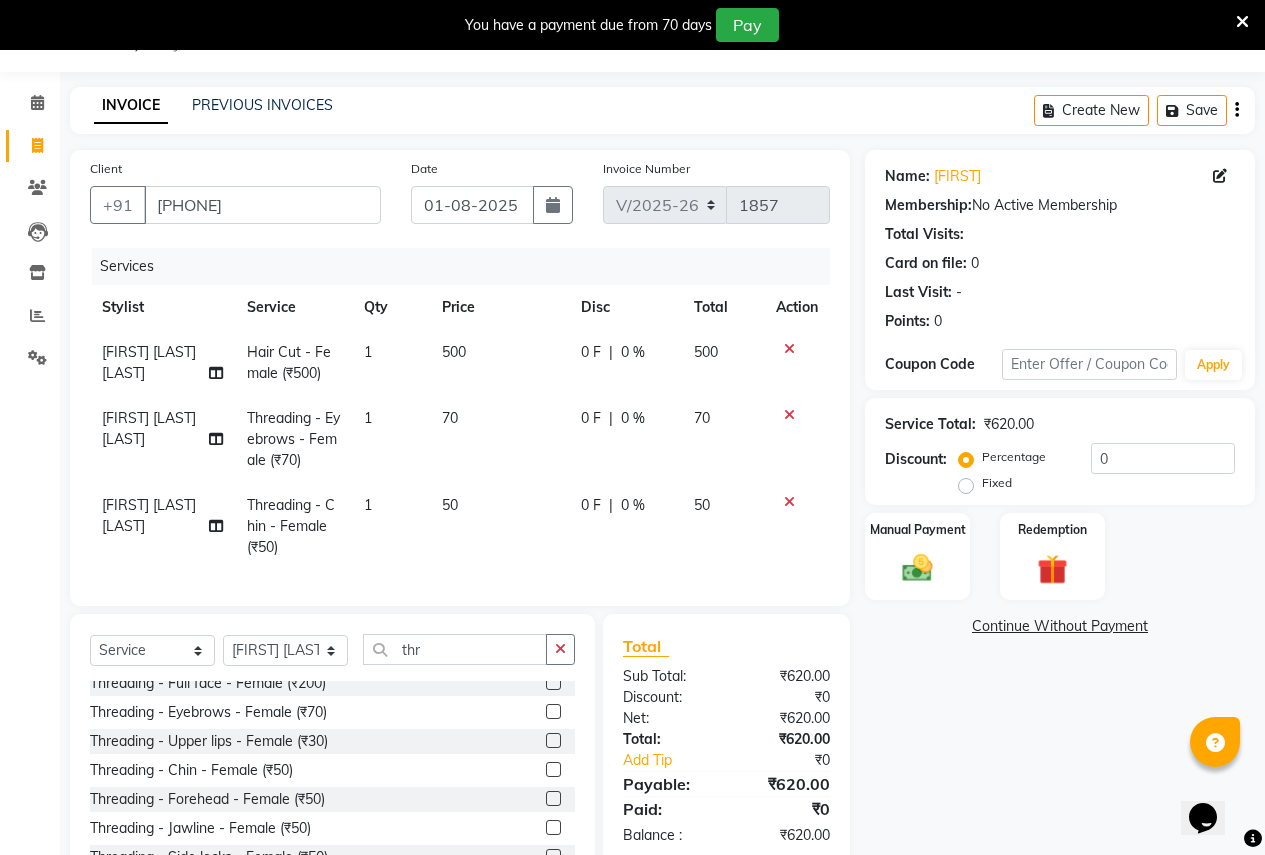 scroll, scrollTop: 264, scrollLeft: 0, axis: vertical 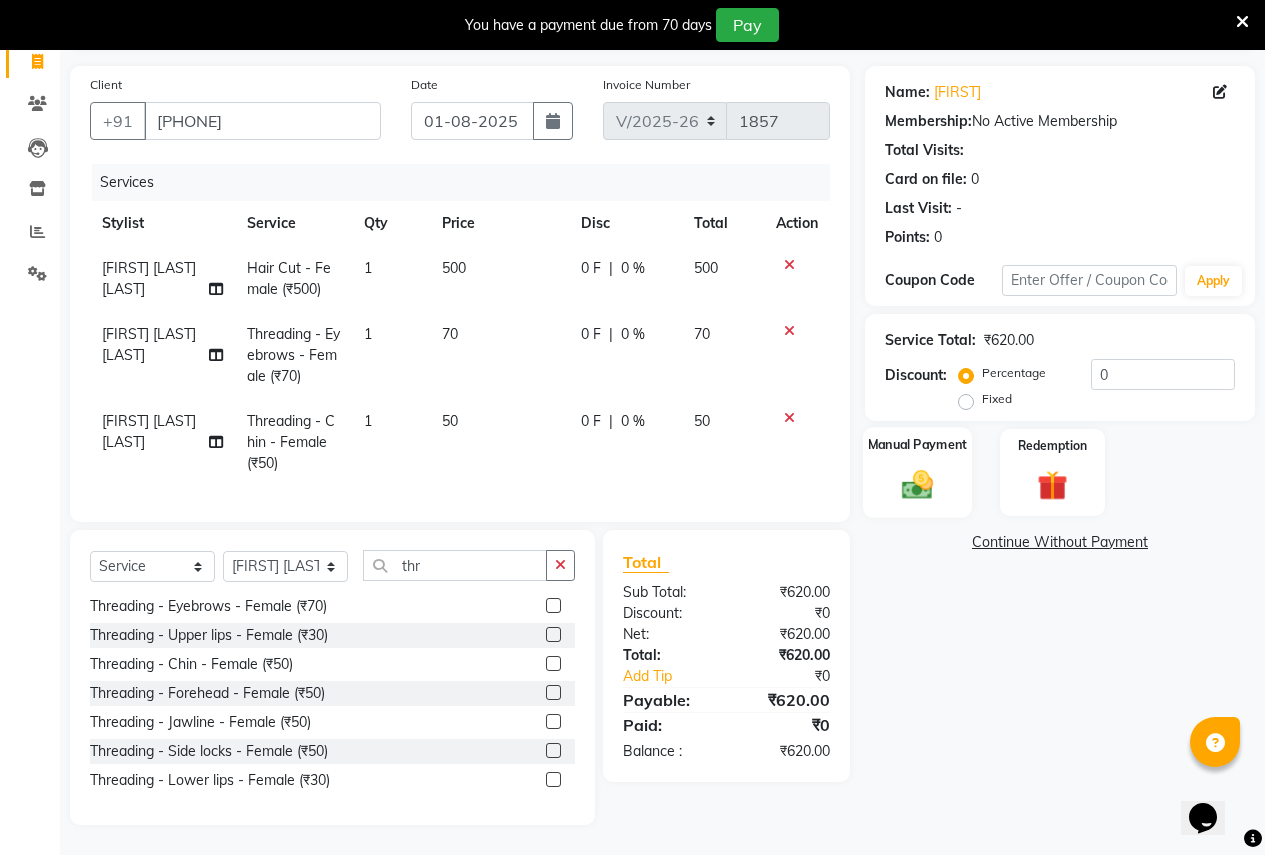 click 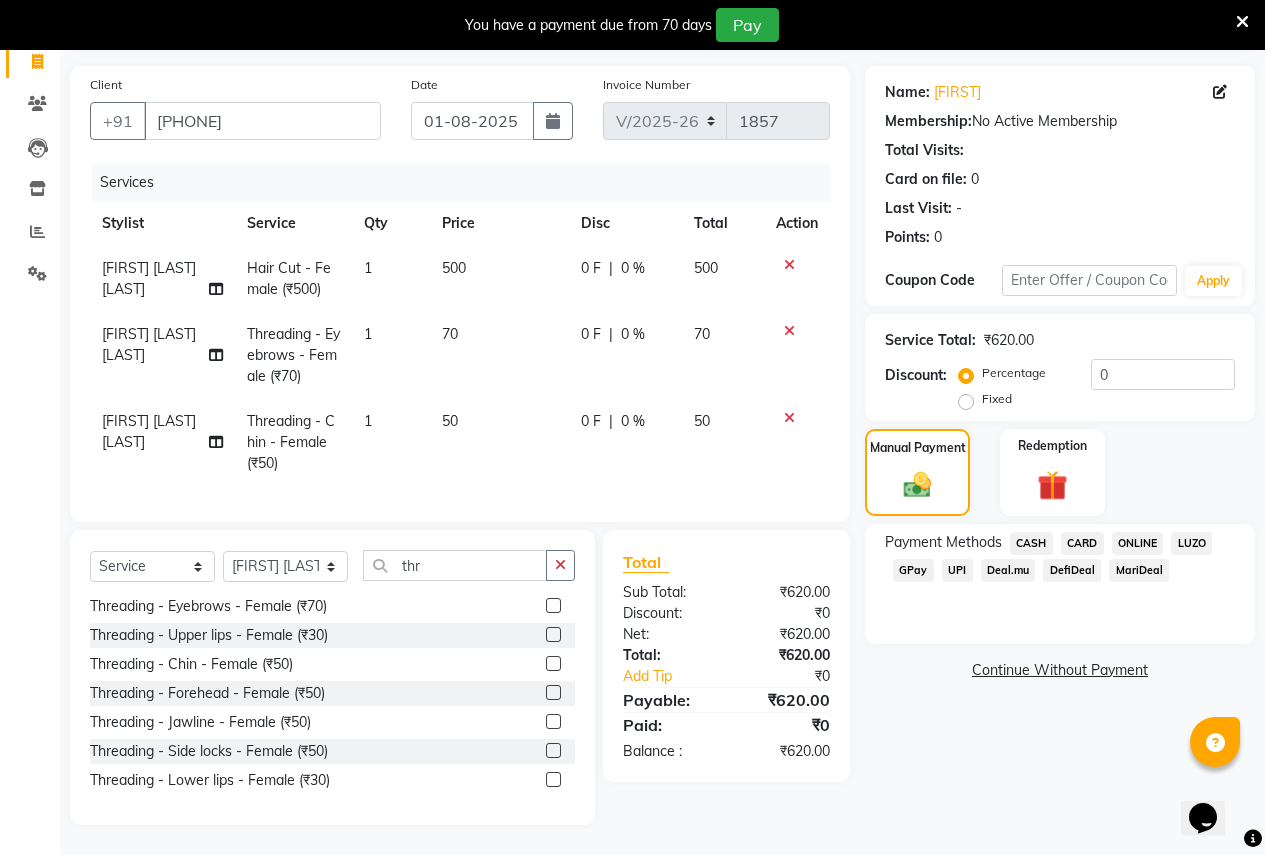 click on "ONLINE" 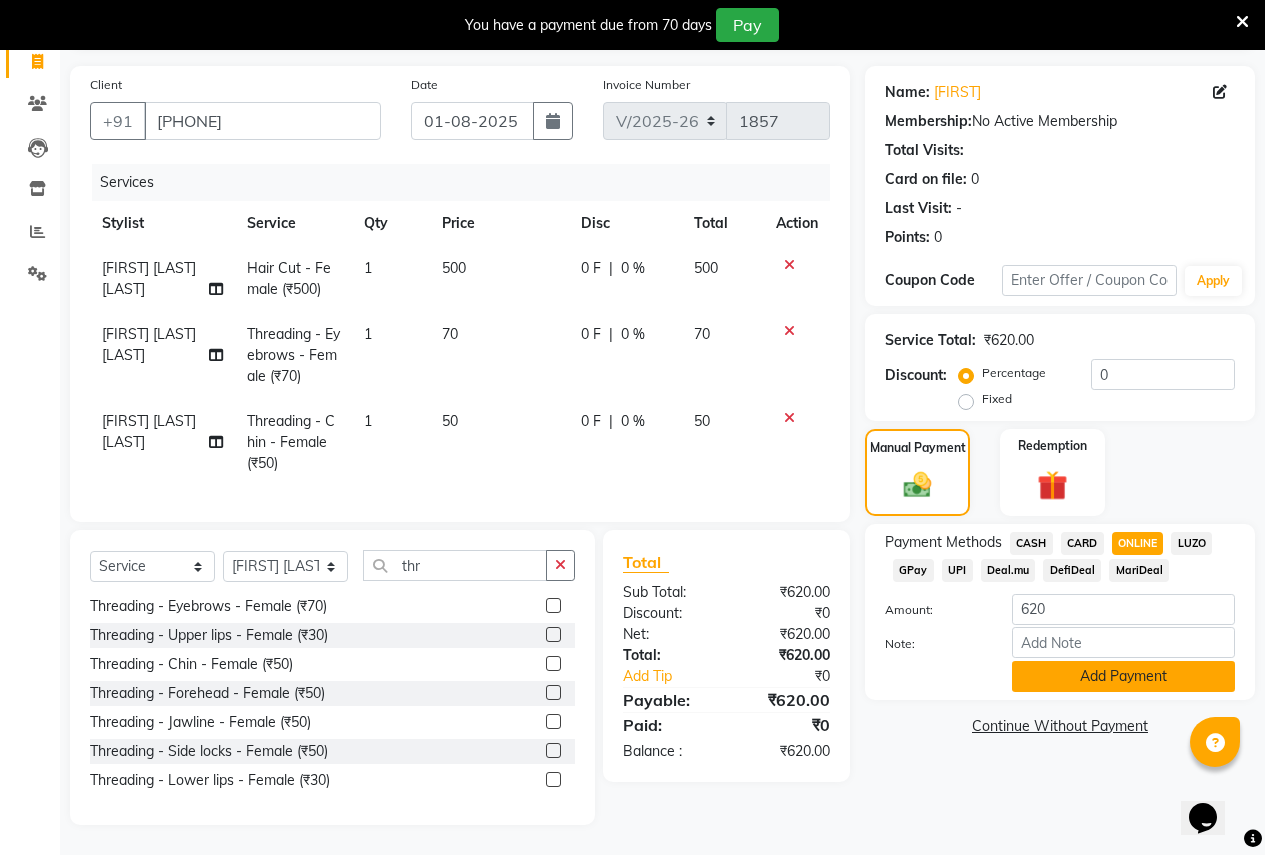 click on "Add Payment" 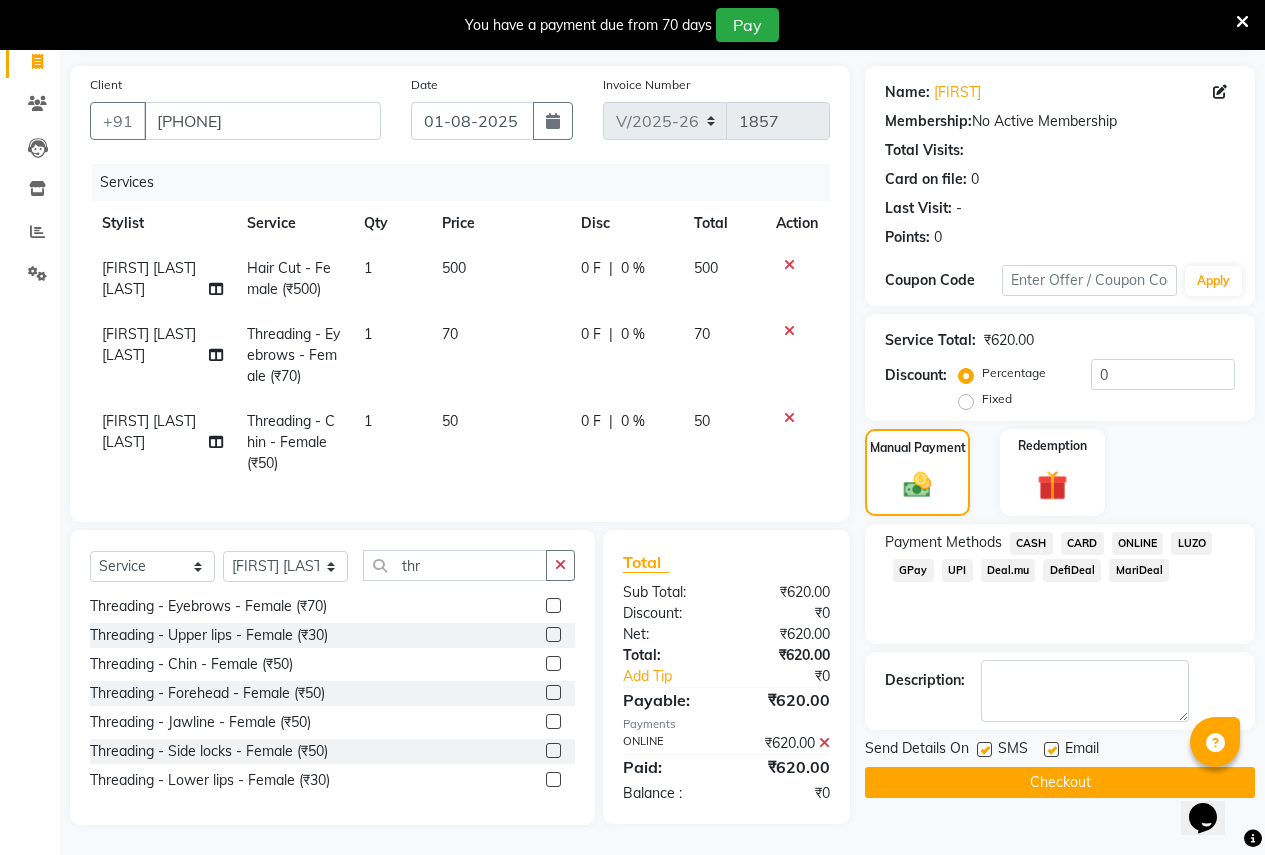 click on "Checkout" 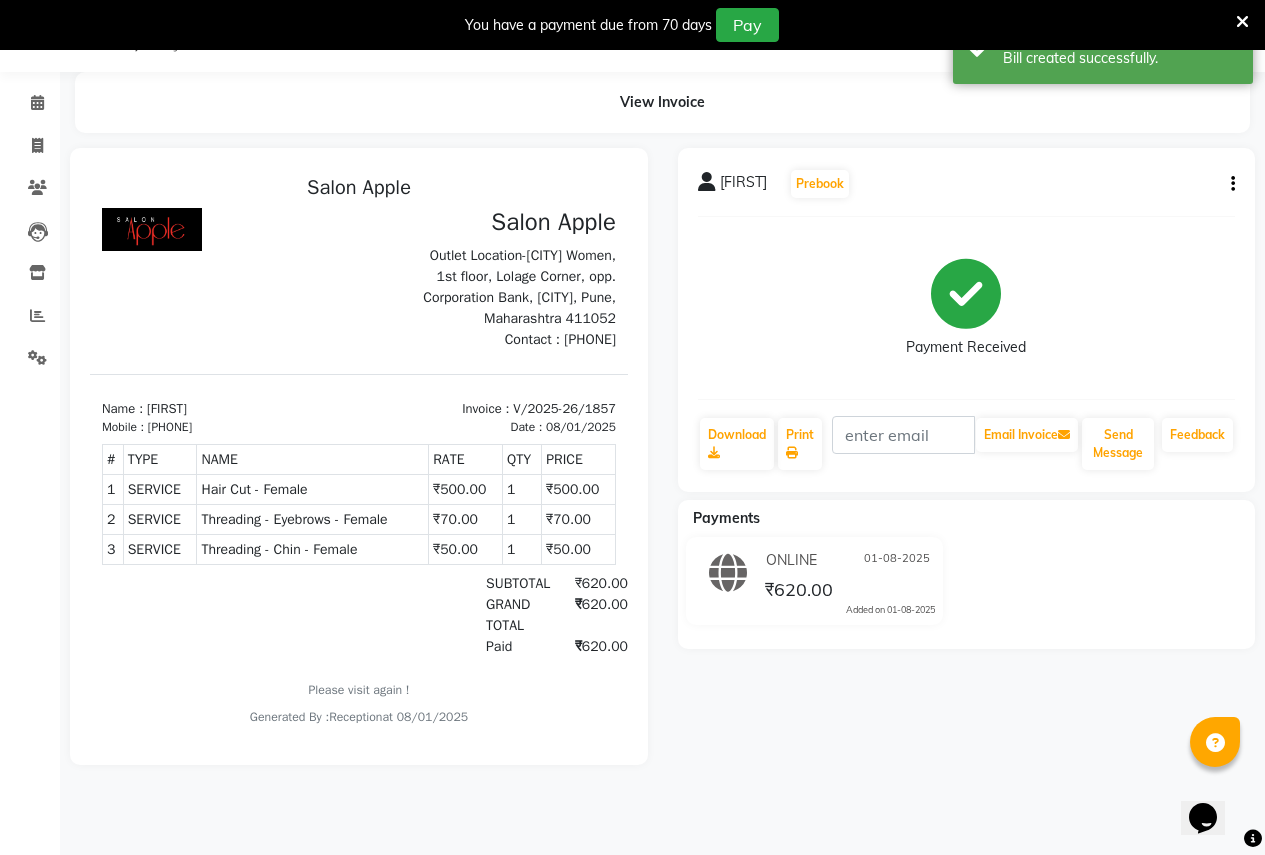 scroll, scrollTop: 0, scrollLeft: 0, axis: both 